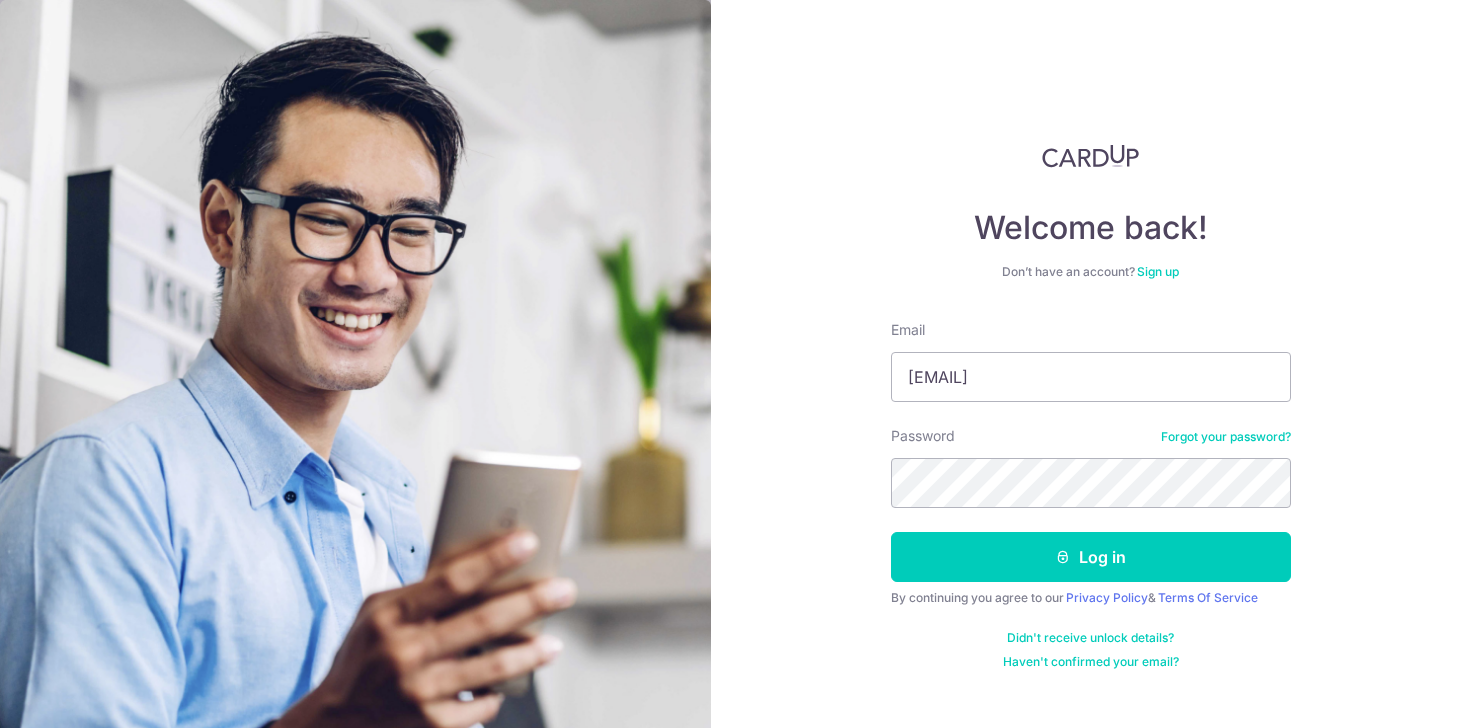 scroll, scrollTop: 0, scrollLeft: 0, axis: both 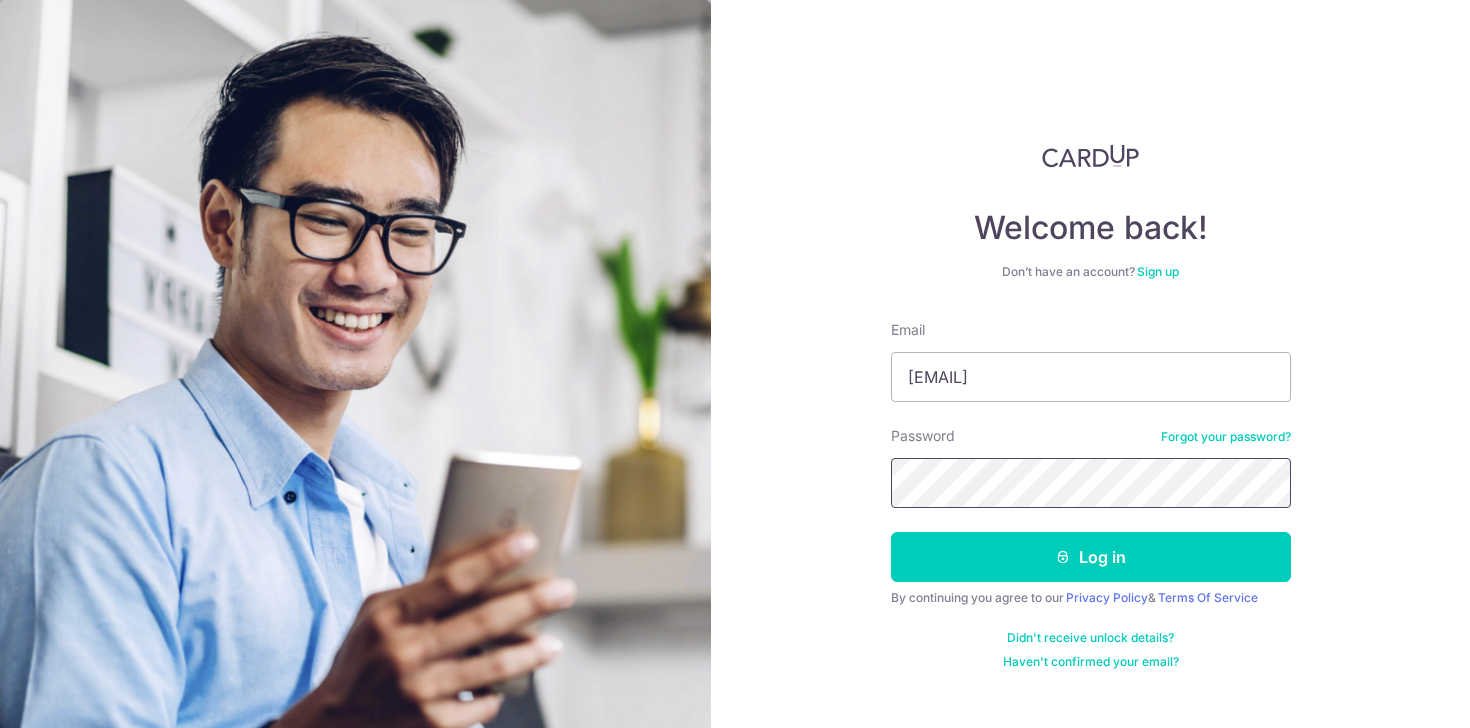 click on "Log in" at bounding box center [1091, 557] 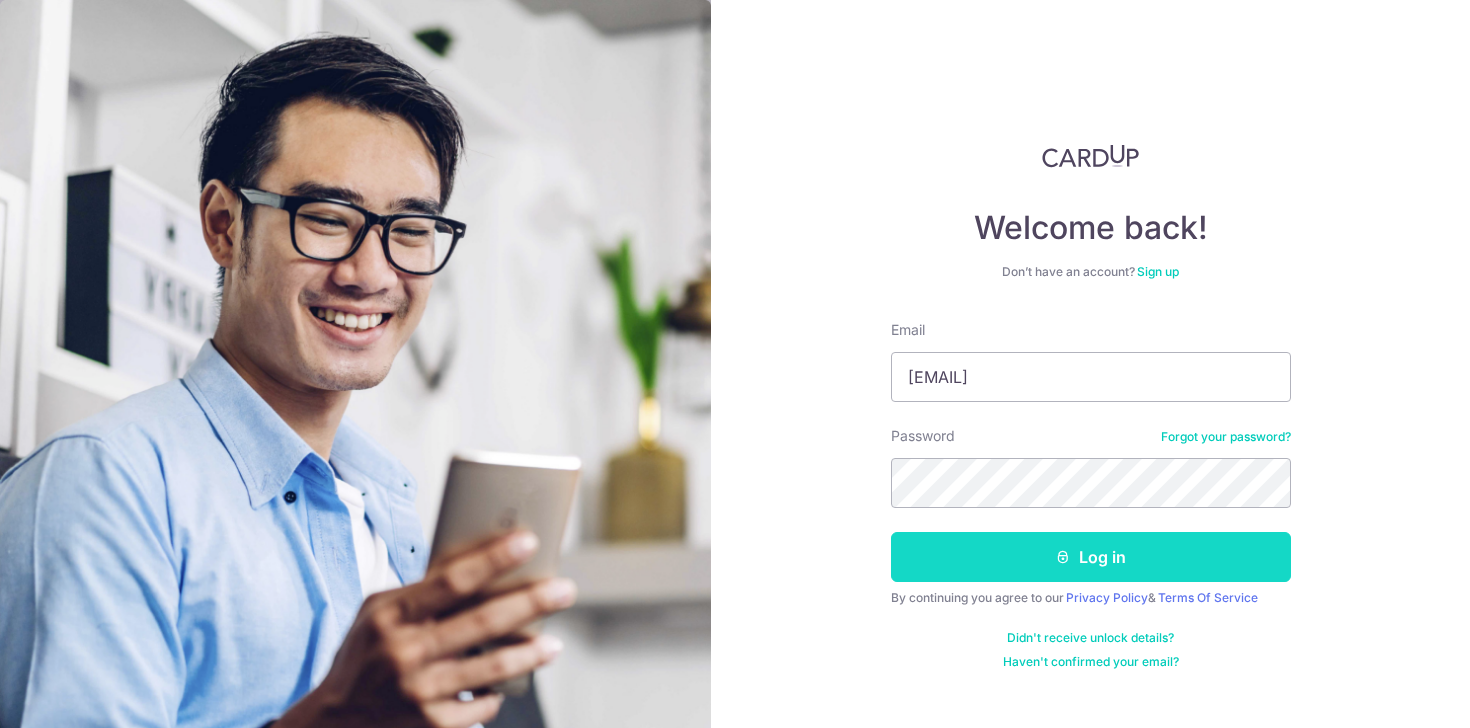 click on "Log in" at bounding box center [1091, 557] 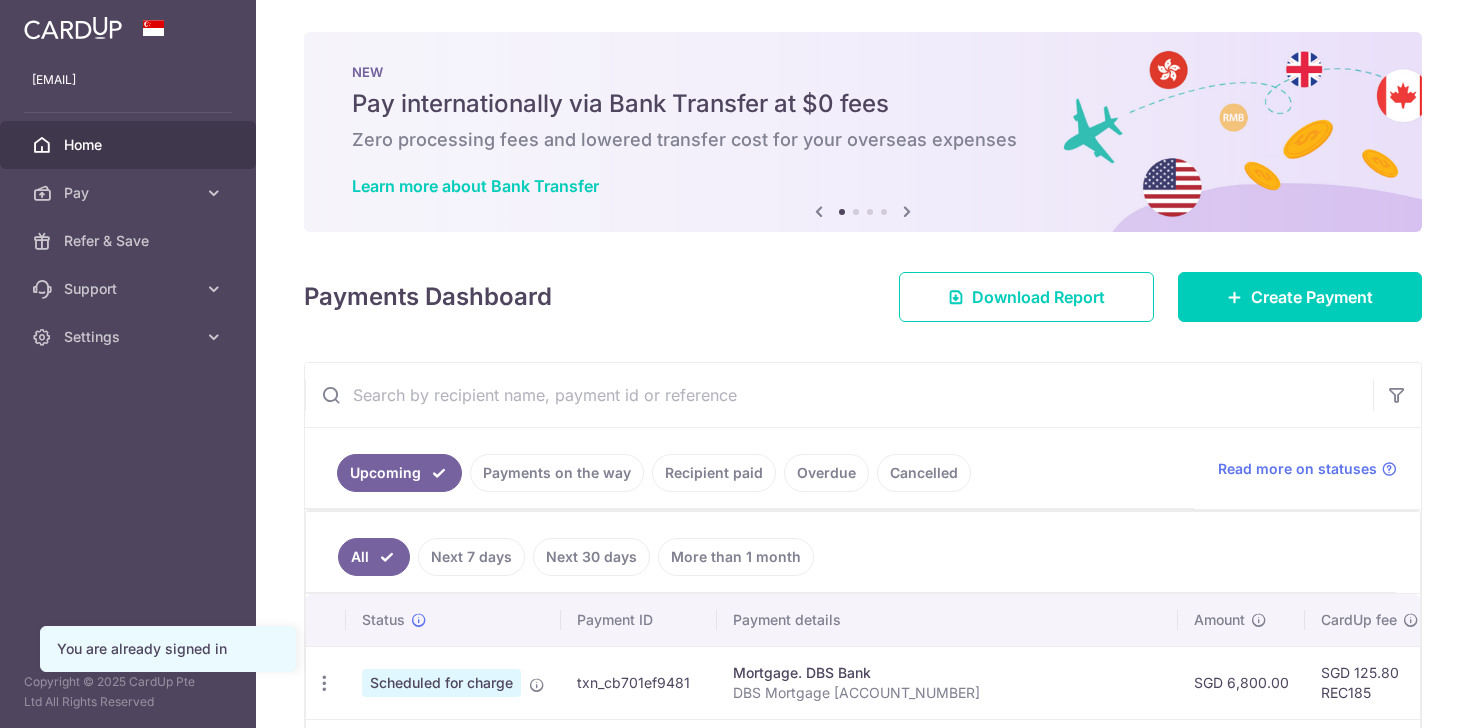 scroll, scrollTop: 0, scrollLeft: 0, axis: both 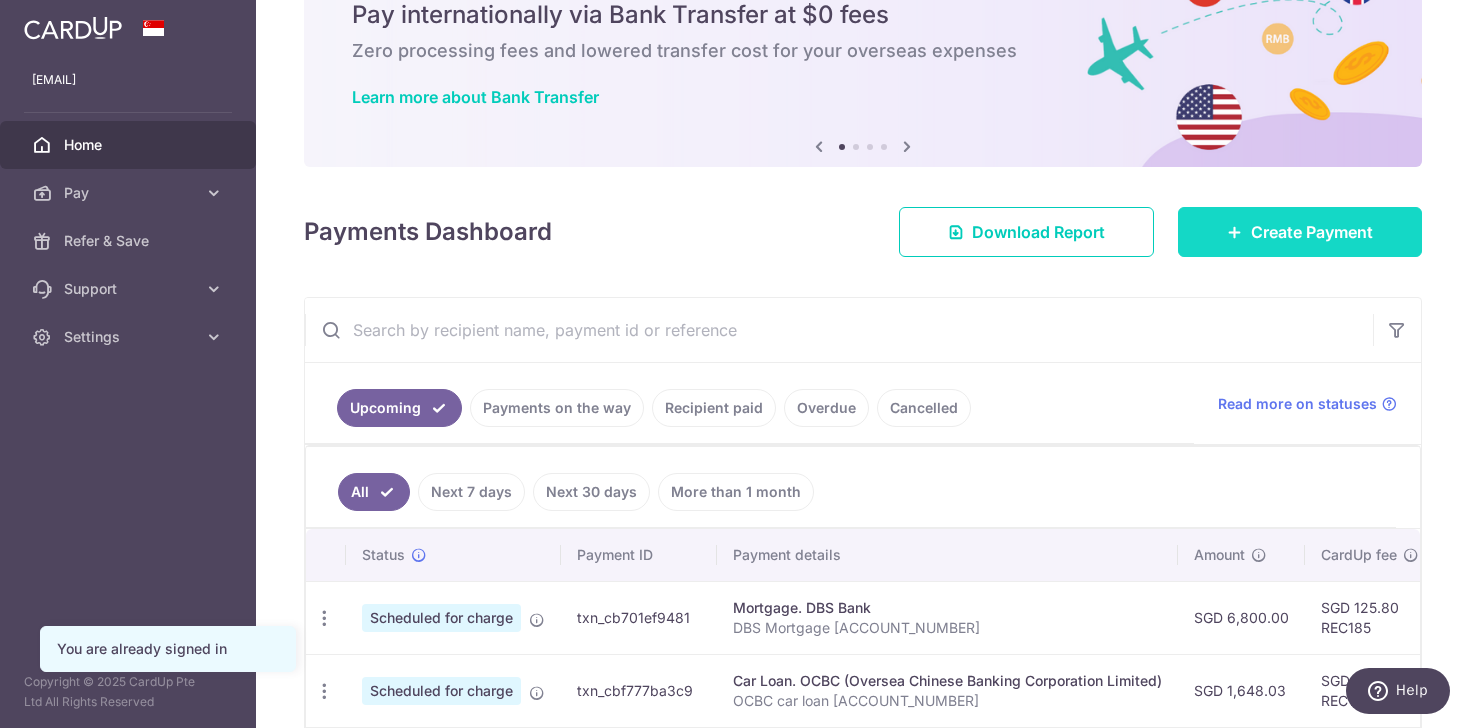 click on "Create Payment" at bounding box center [1312, 232] 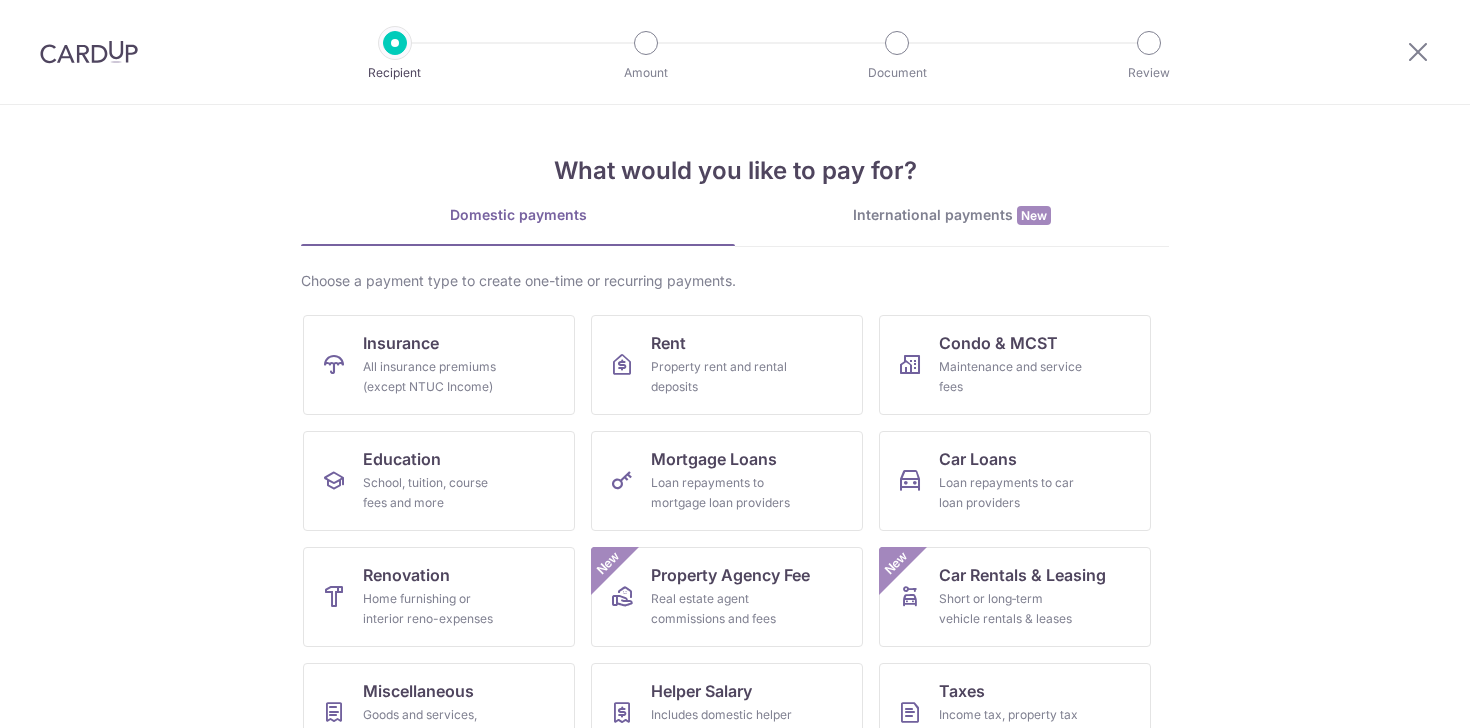scroll, scrollTop: 0, scrollLeft: 0, axis: both 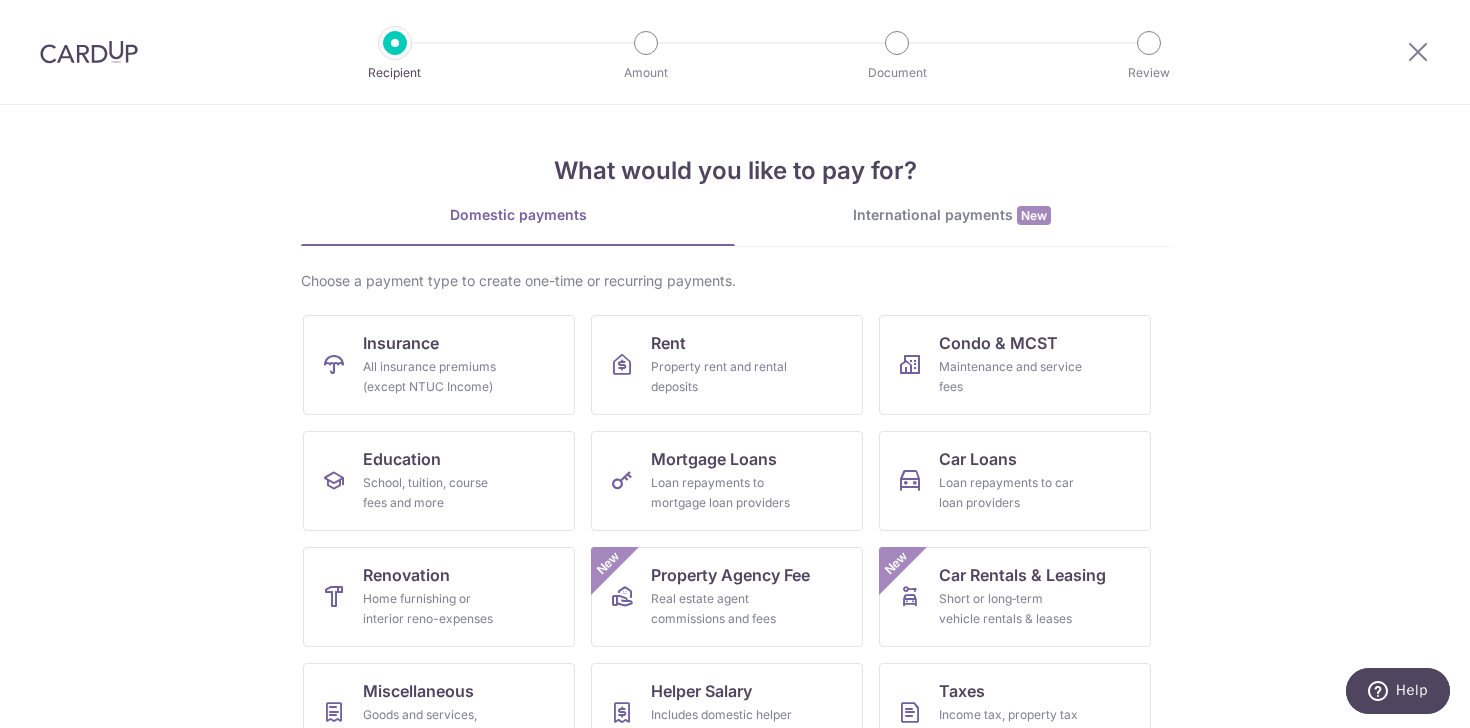 click at bounding box center (1418, 52) 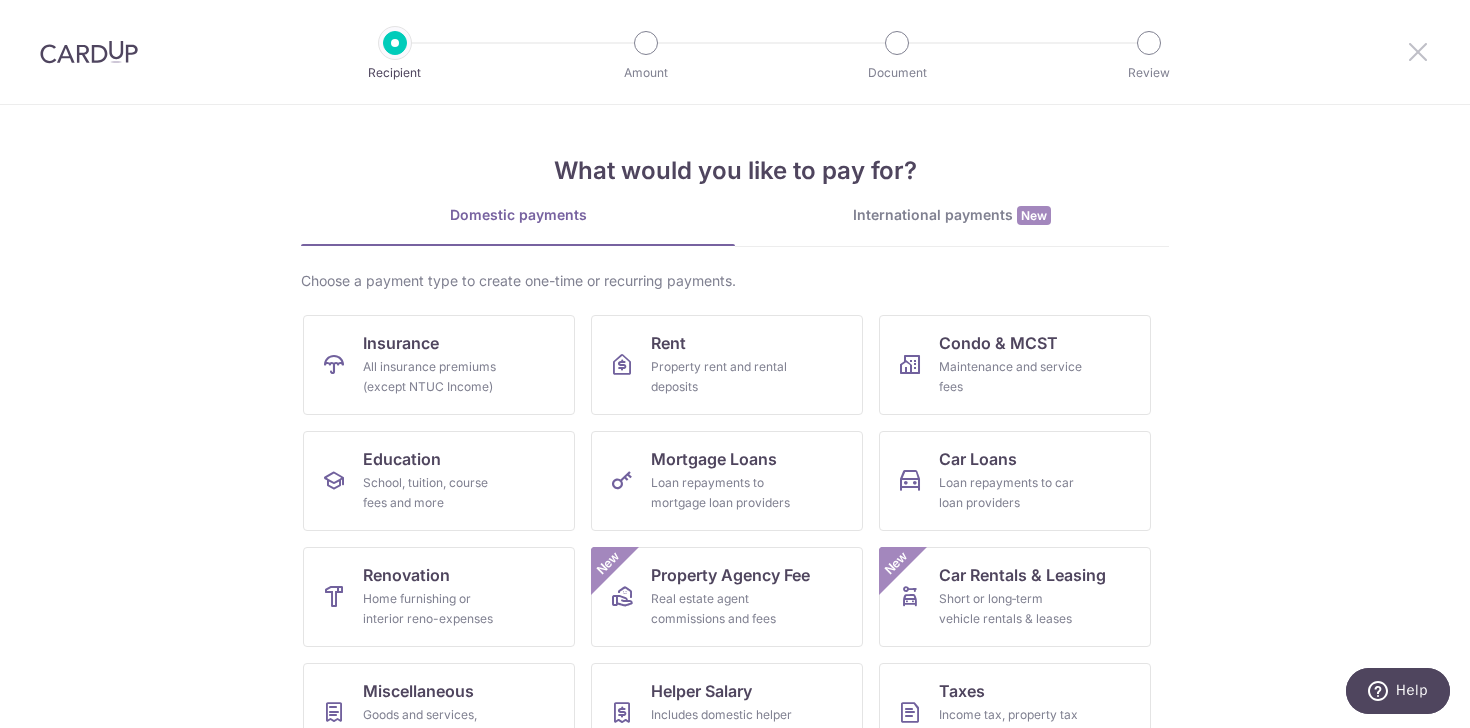 click at bounding box center (1418, 51) 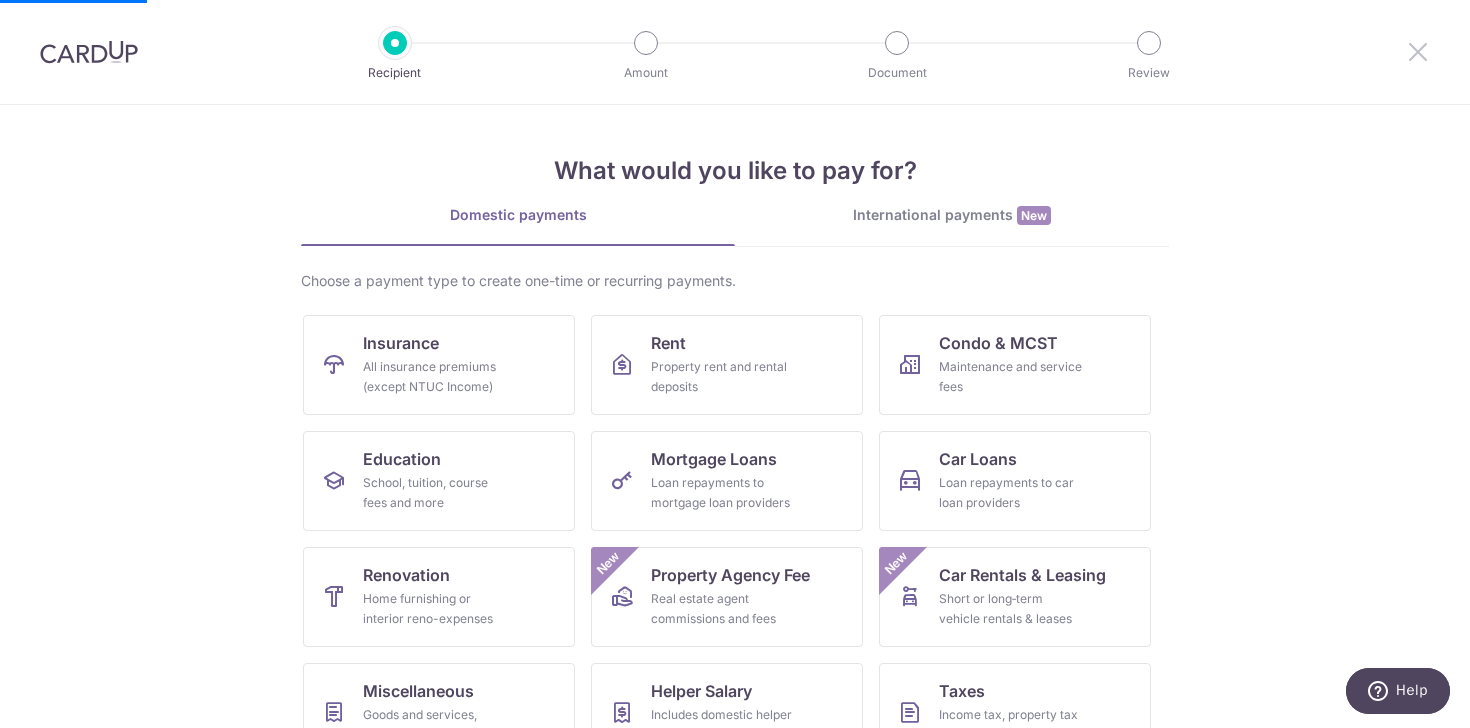 click at bounding box center (1418, 51) 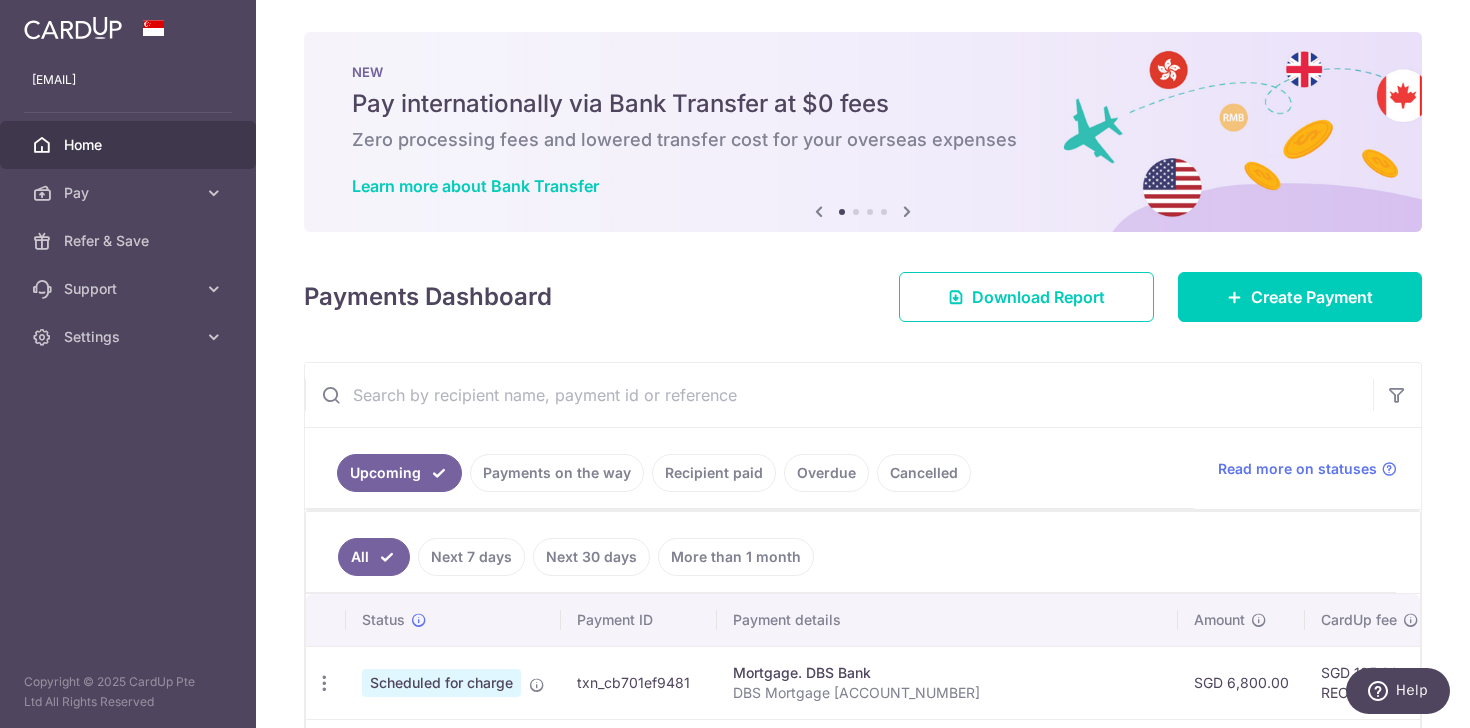 scroll, scrollTop: 0, scrollLeft: 0, axis: both 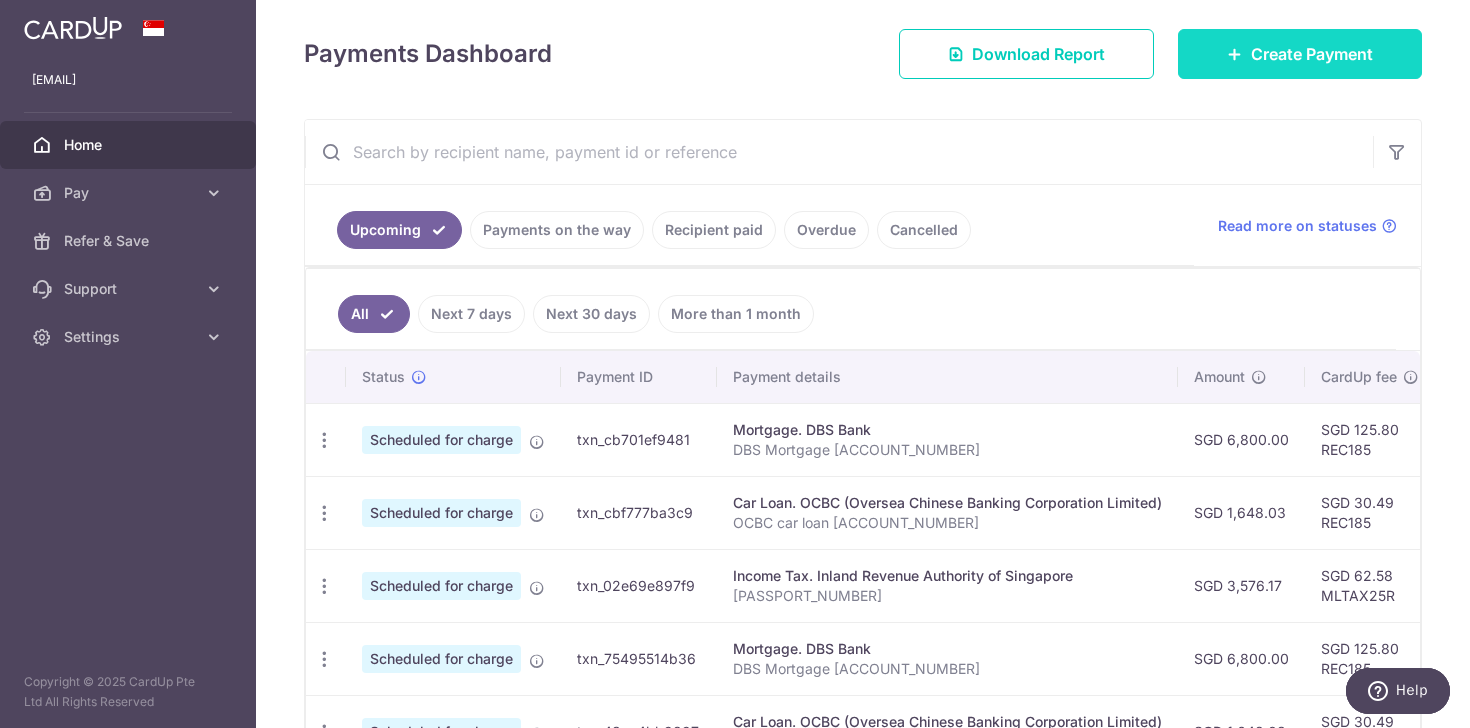 click on "Create Payment" at bounding box center (1300, 54) 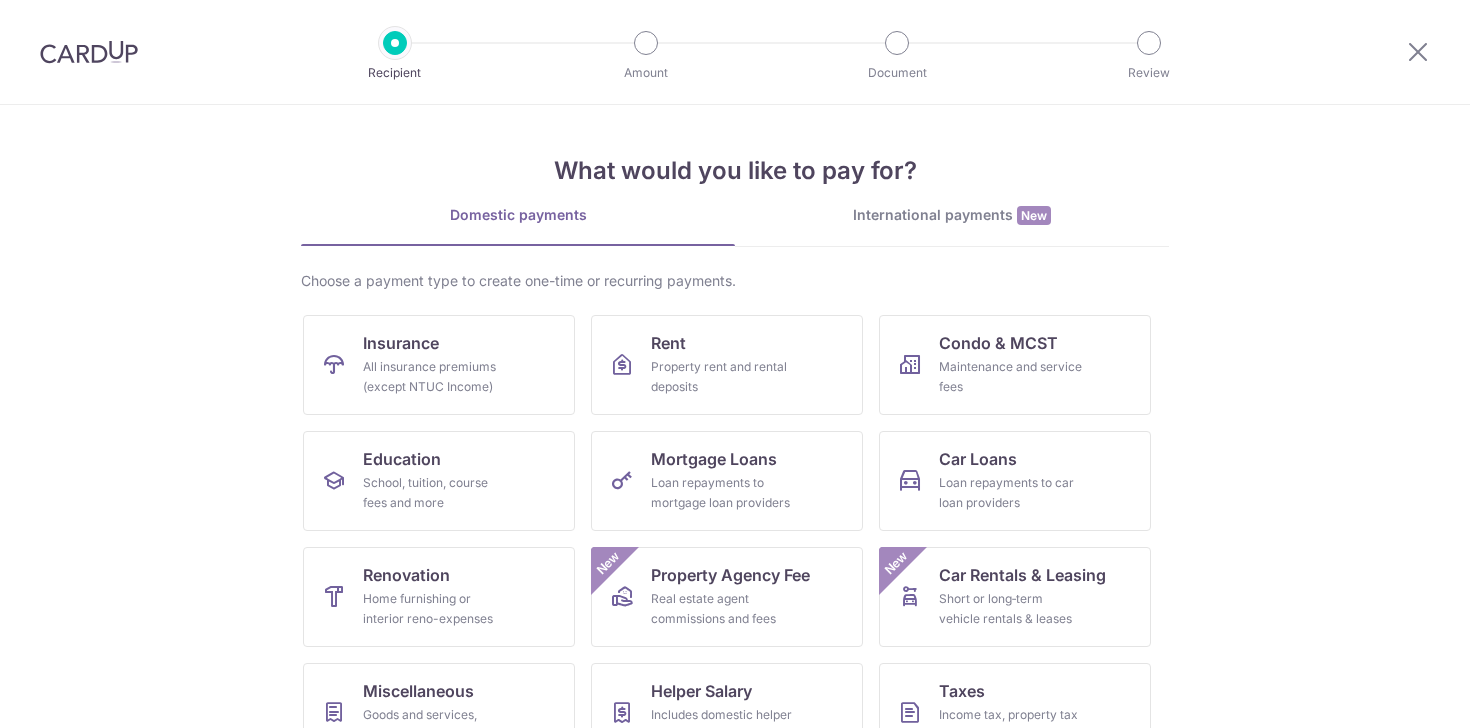 scroll, scrollTop: 0, scrollLeft: 0, axis: both 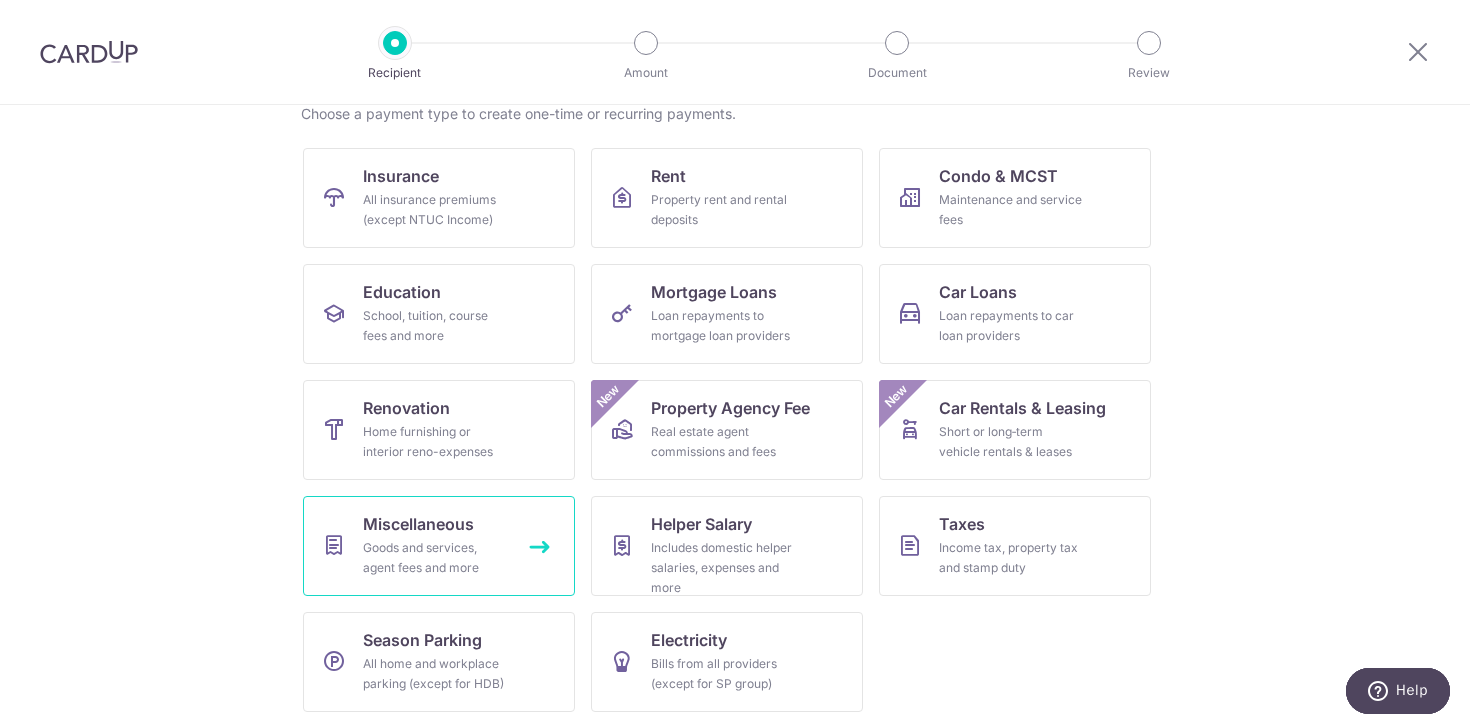 click on "Goods and services, agent fees and more" at bounding box center (435, 558) 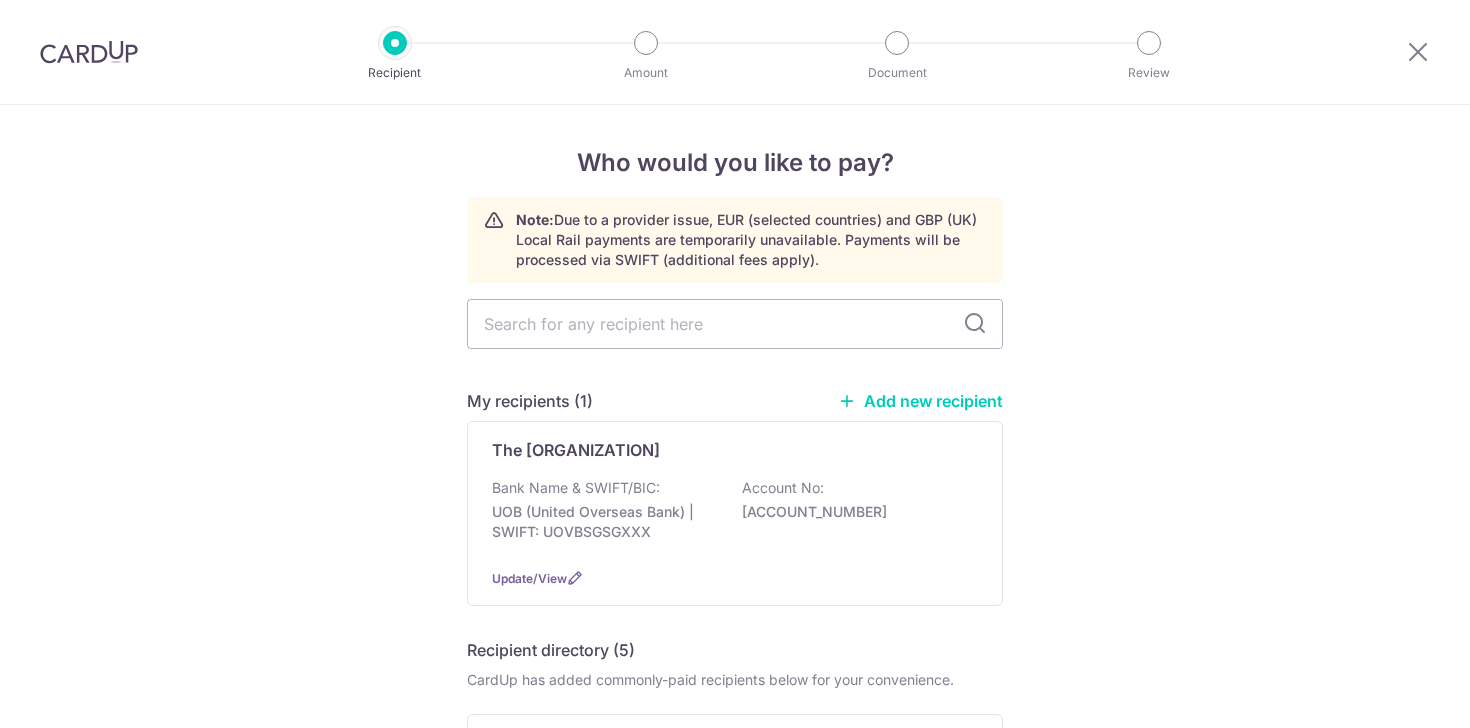 scroll, scrollTop: 0, scrollLeft: 0, axis: both 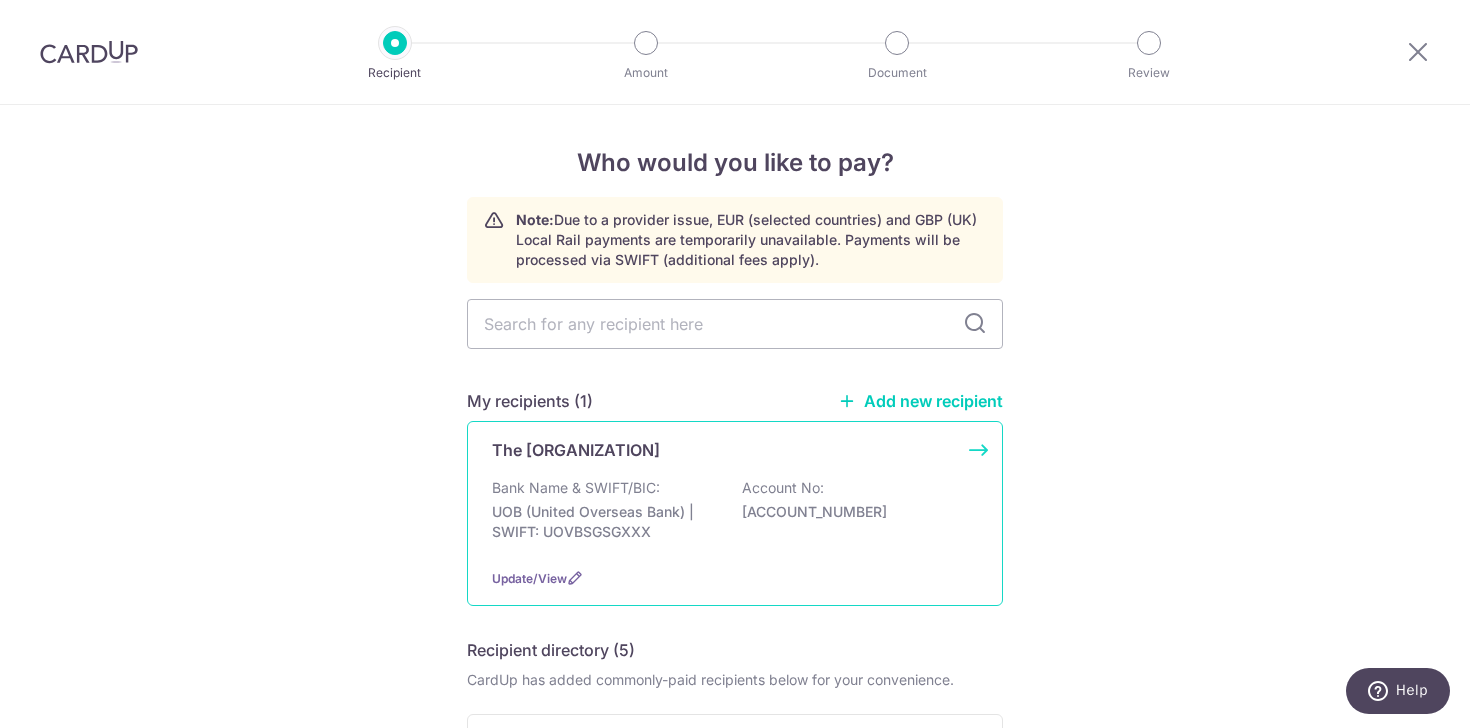 click on "Bank Name & SWIFT/BIC:
UOB (United Overseas Bank) | SWIFT: UOVBSGSGXXX
Account No:
1013343573" at bounding box center (735, 515) 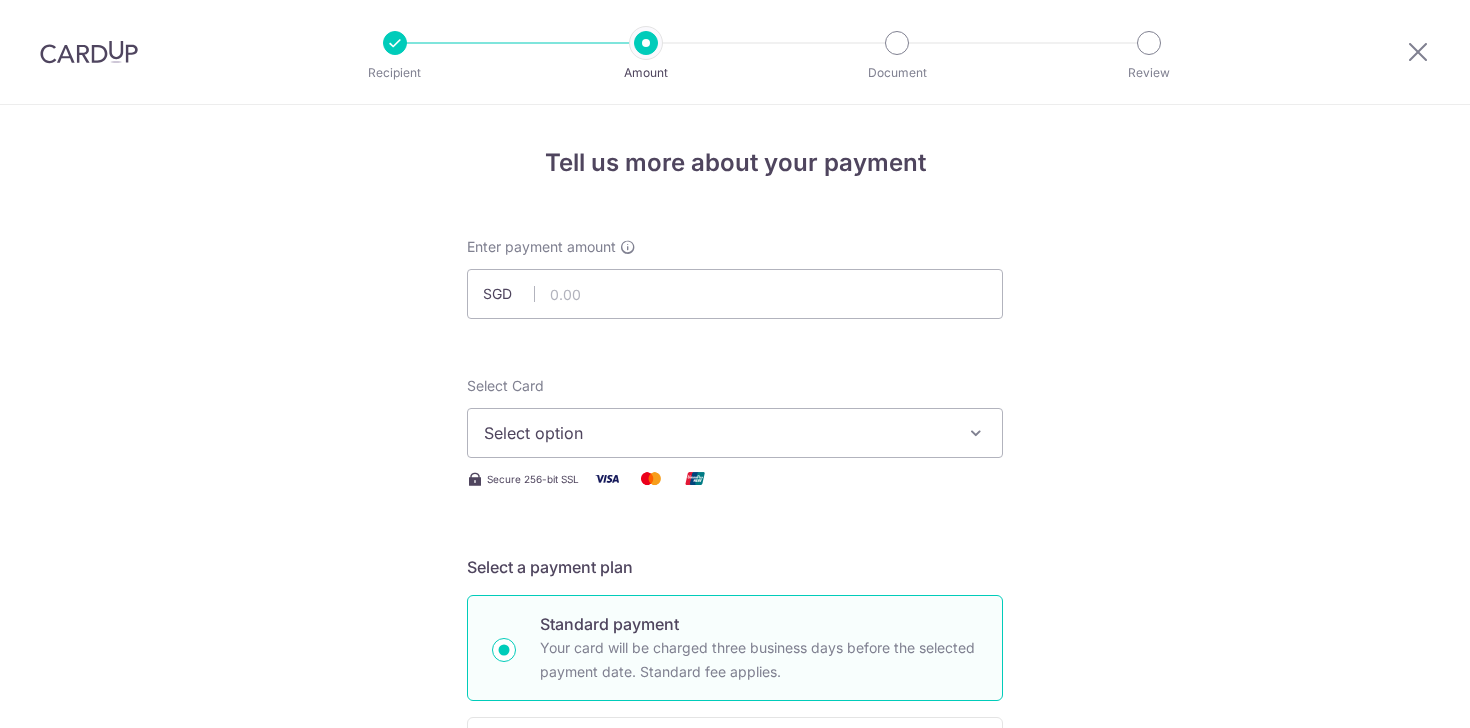 scroll, scrollTop: 0, scrollLeft: 0, axis: both 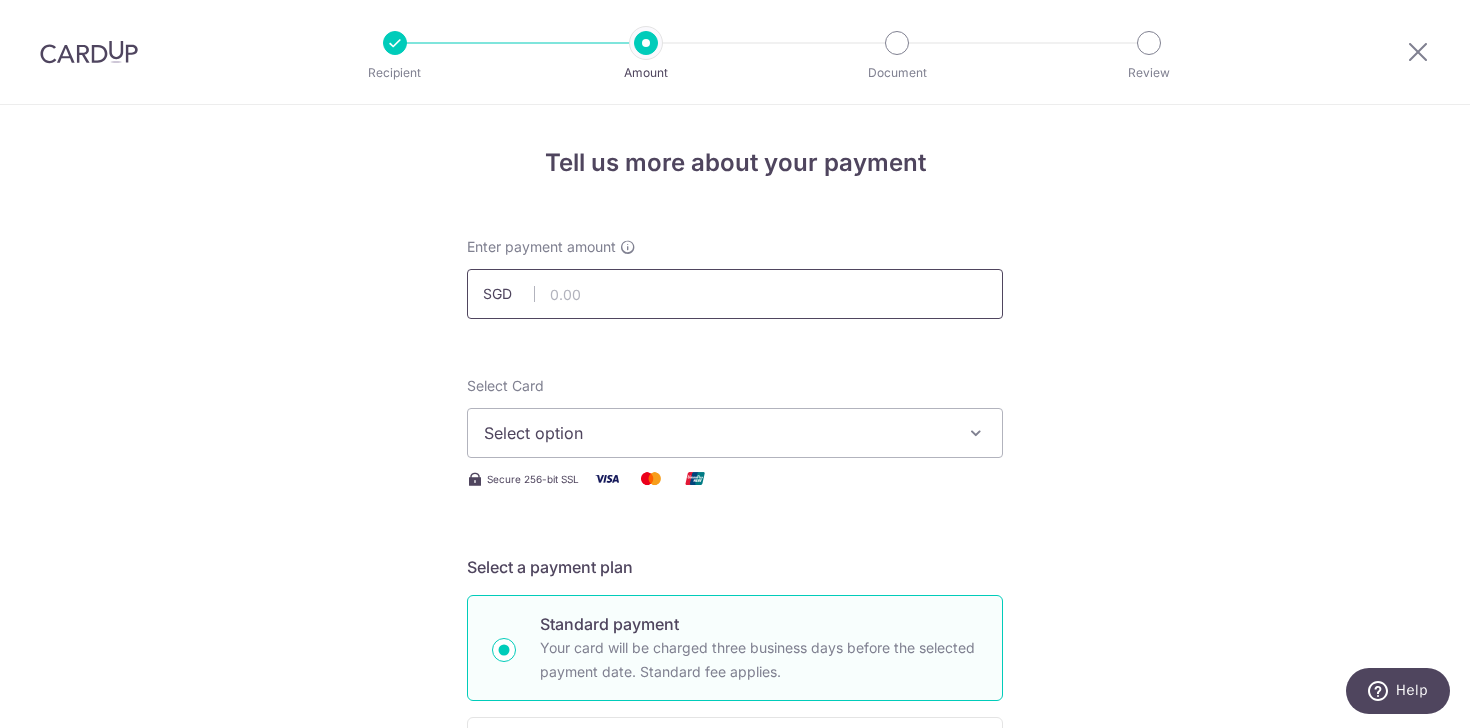 click at bounding box center (735, 294) 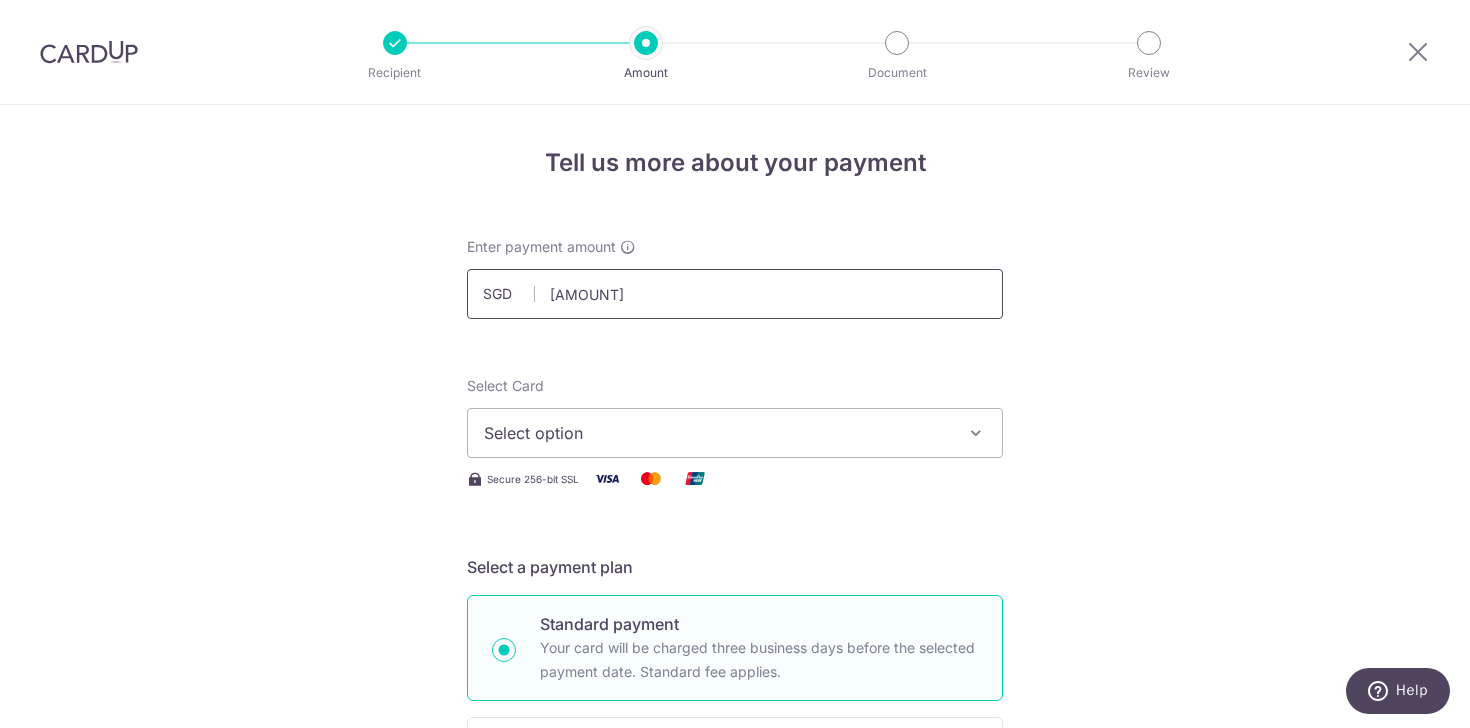type on "[AMOUNT]" 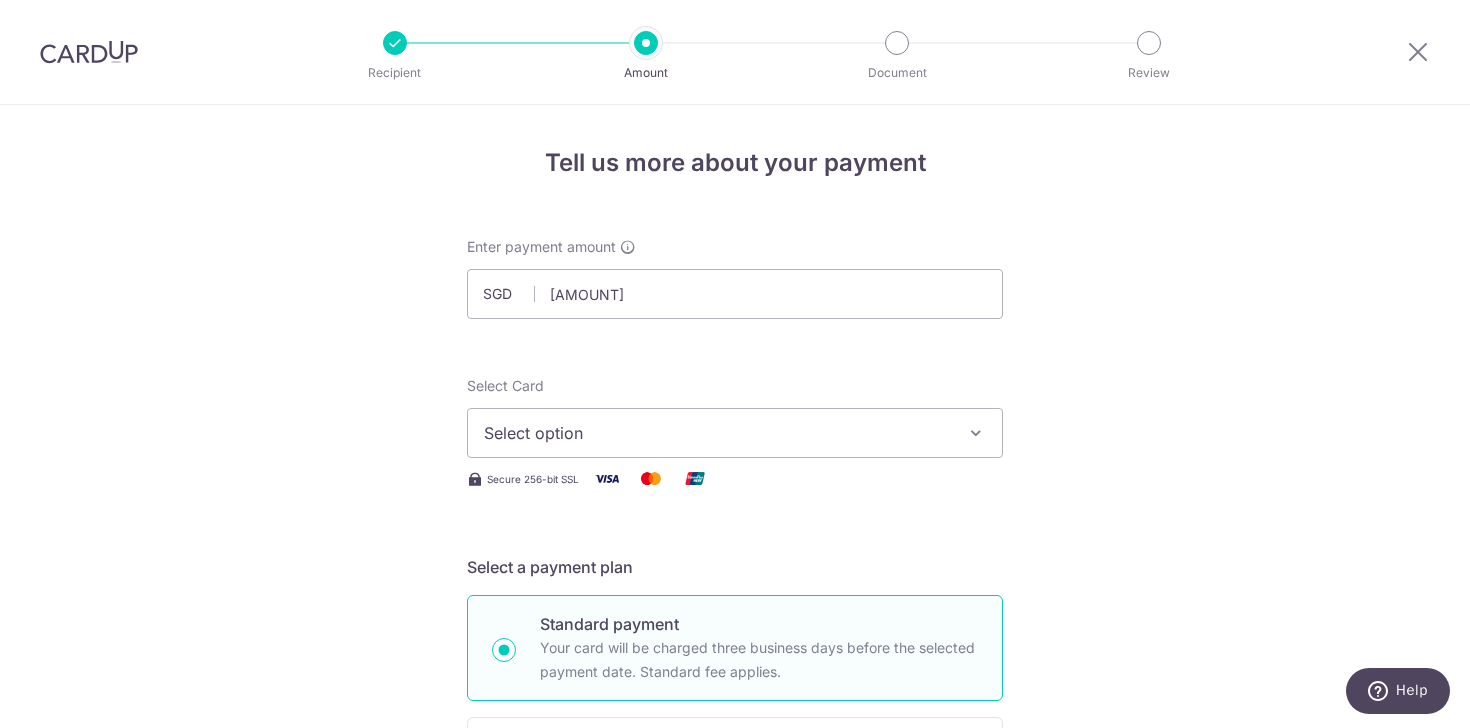 click on "Select option" at bounding box center (735, 433) 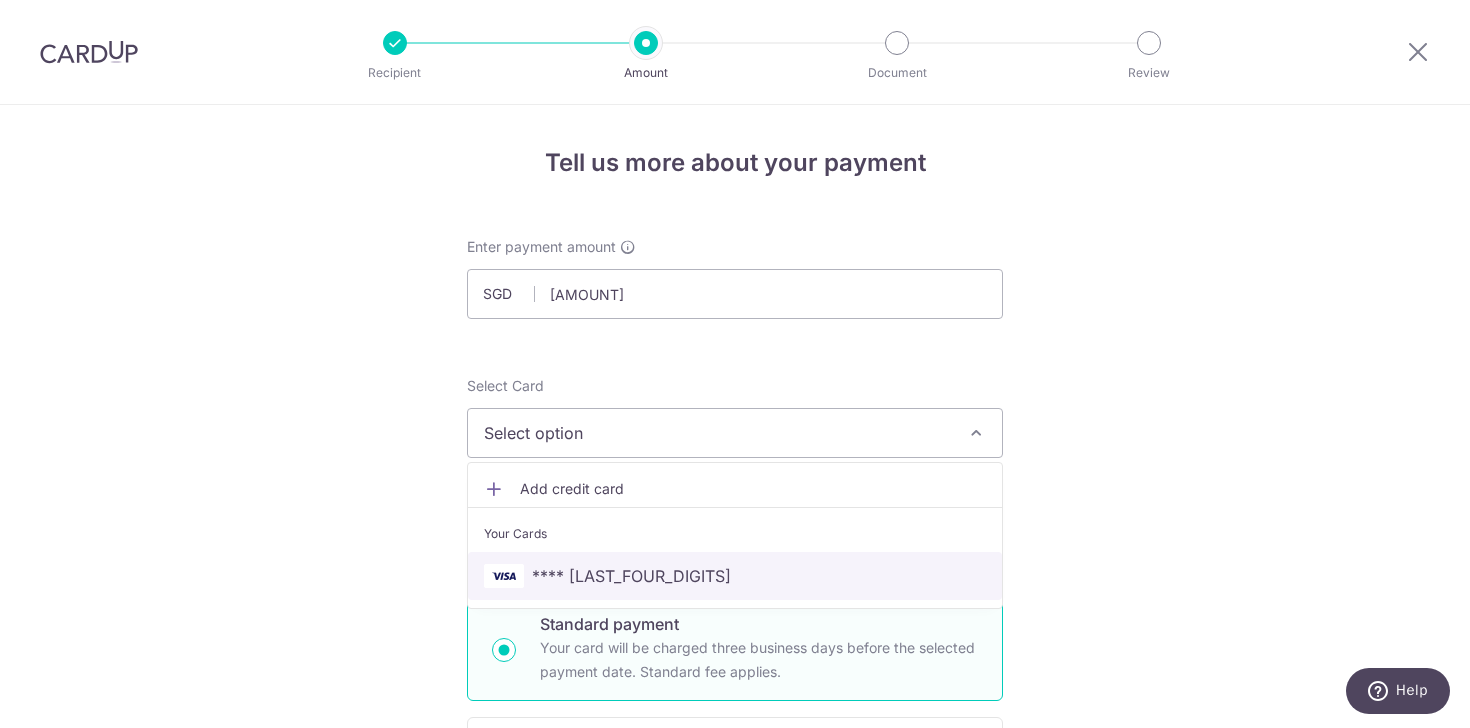 click on "**** 6813" at bounding box center [631, 576] 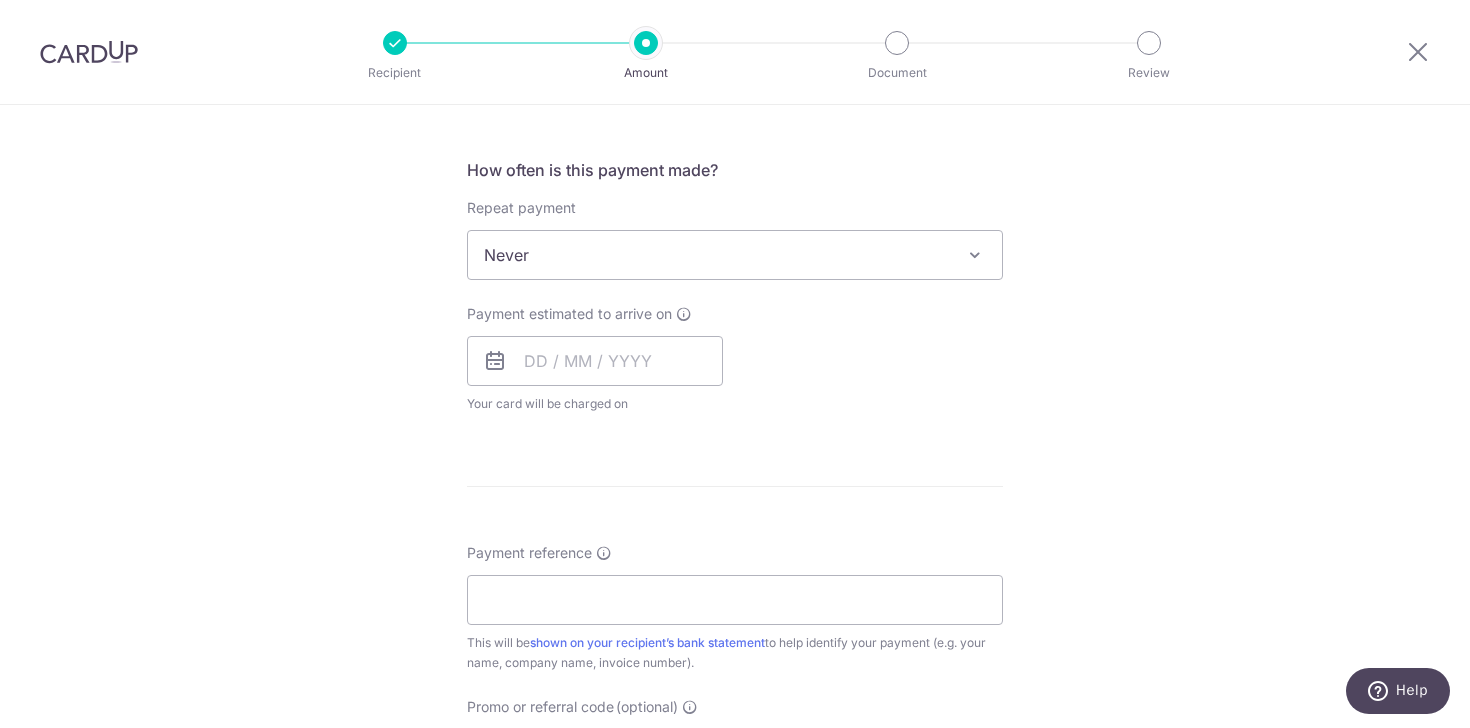 scroll, scrollTop: 790, scrollLeft: 0, axis: vertical 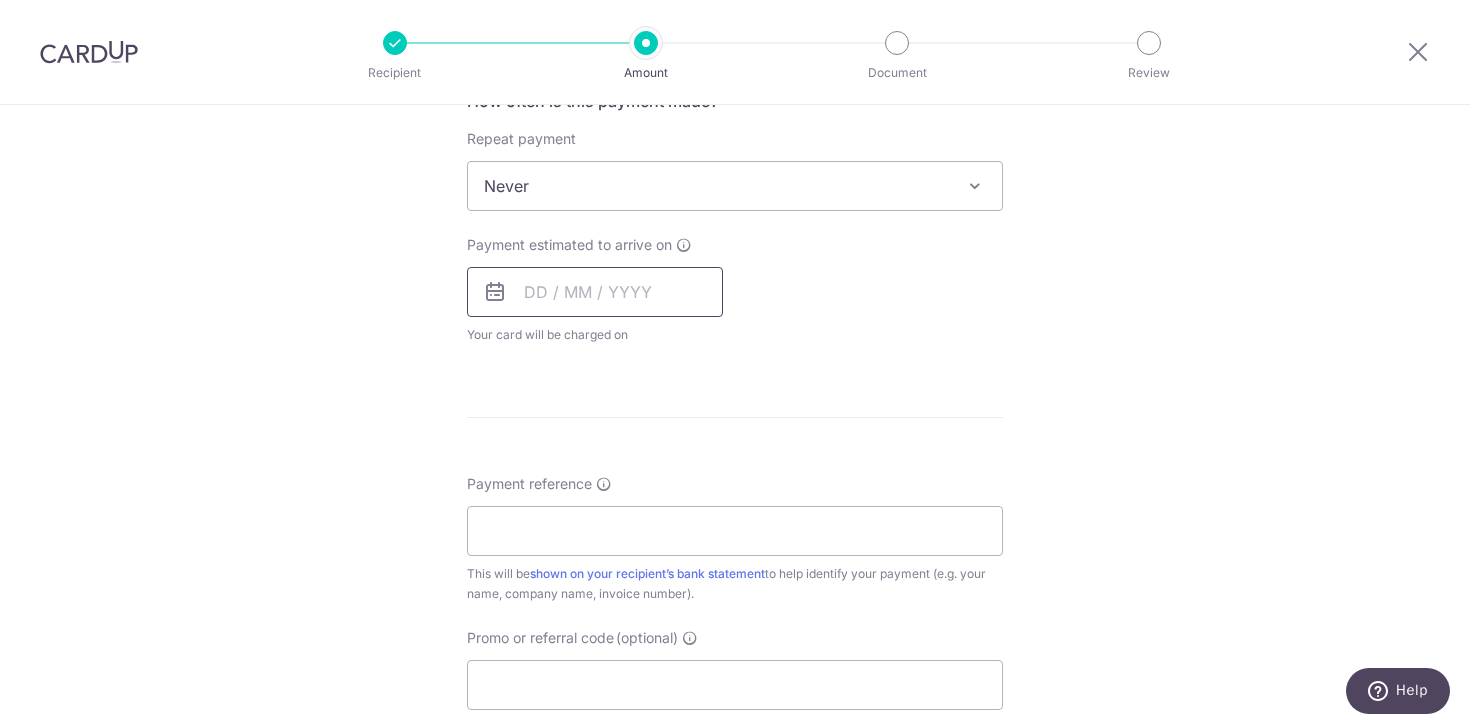 click at bounding box center [595, 292] 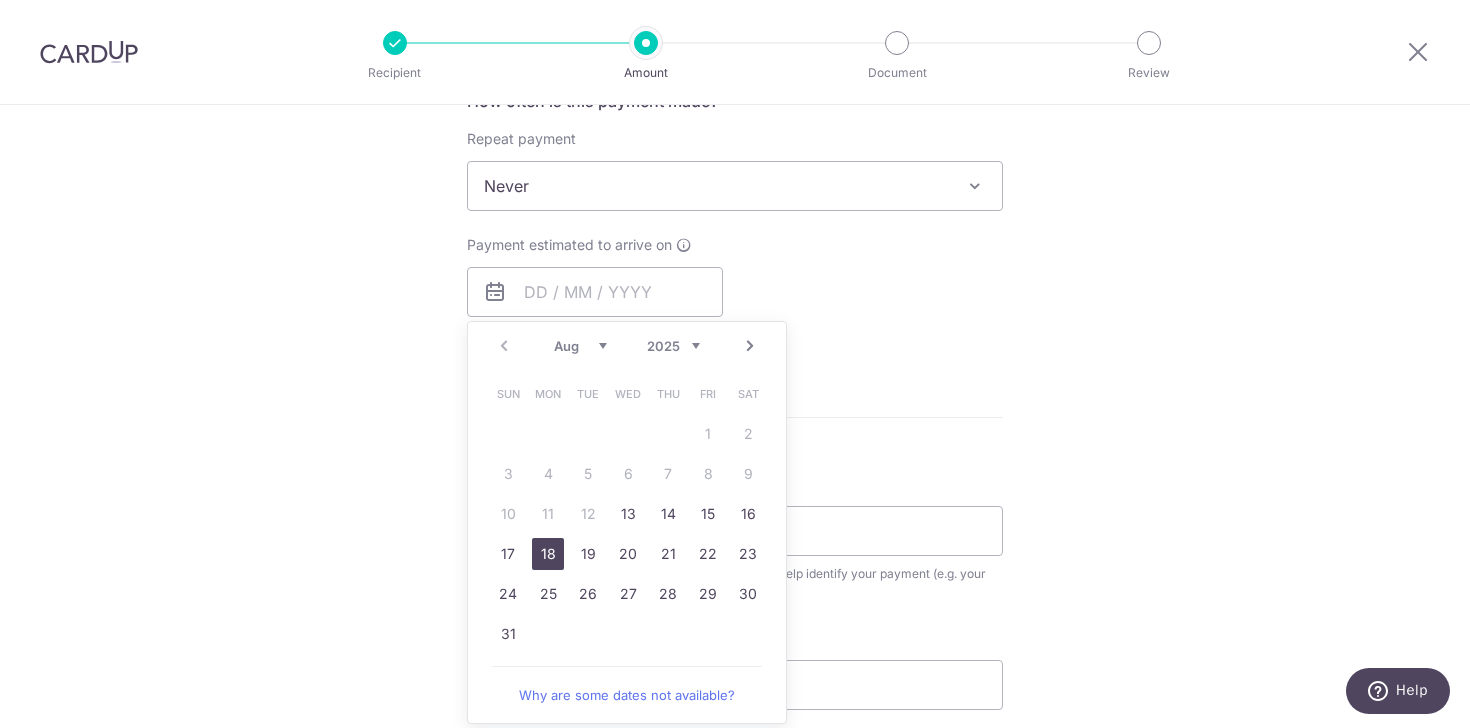 click on "18" at bounding box center [548, 554] 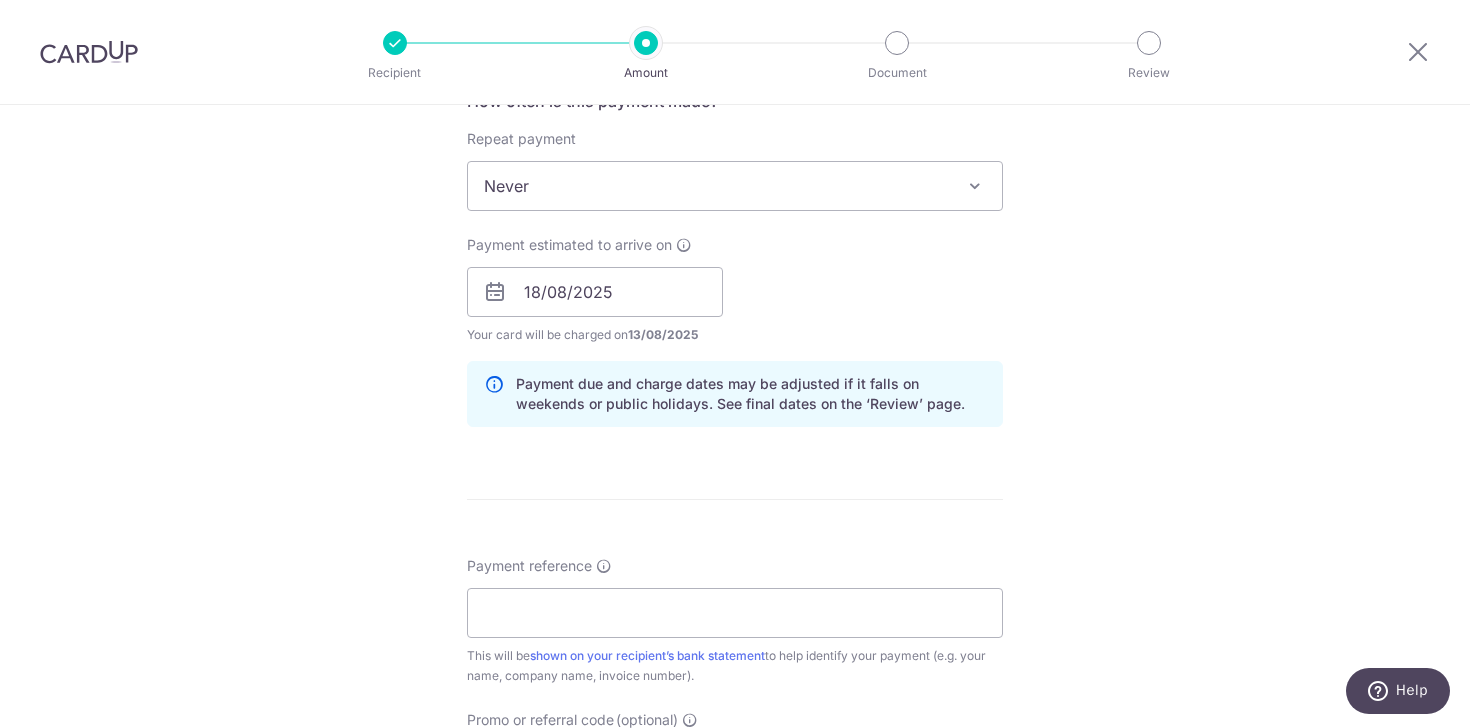 scroll, scrollTop: 933, scrollLeft: 0, axis: vertical 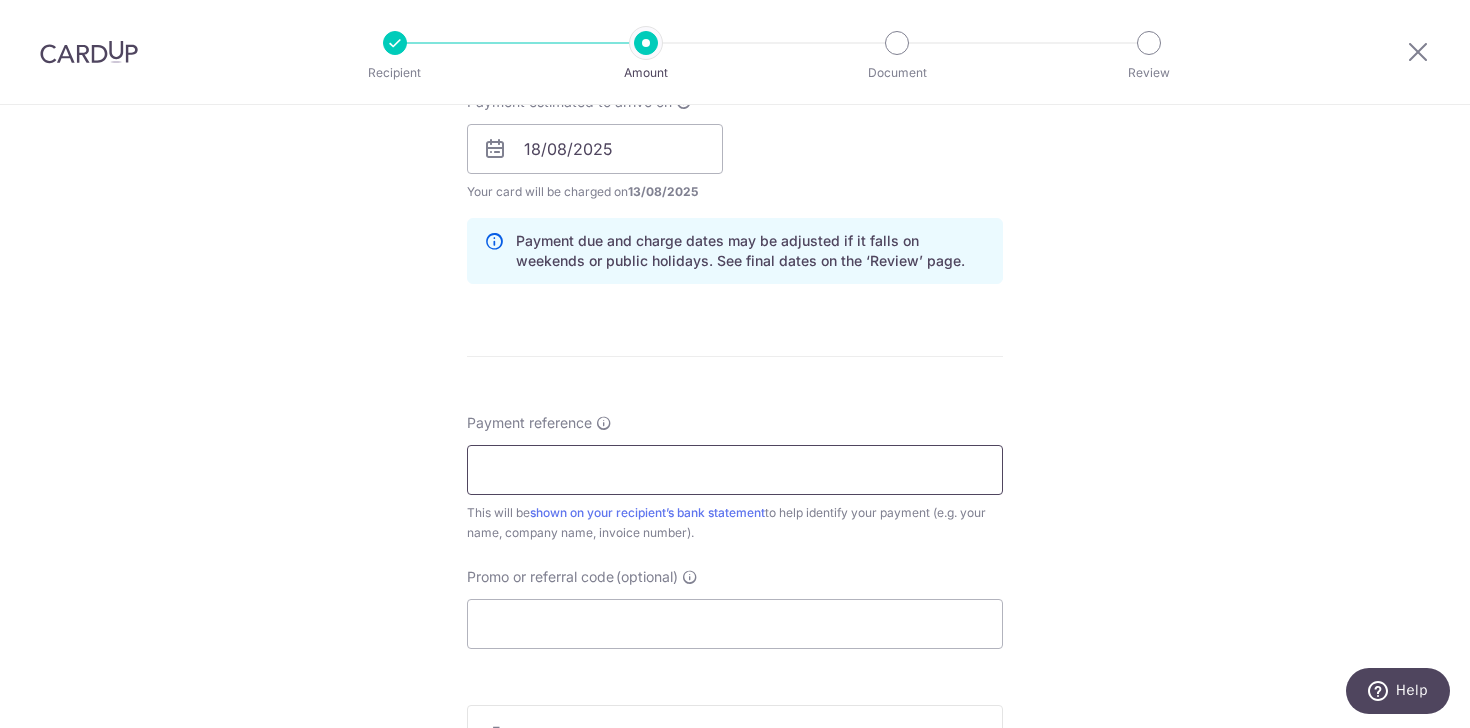 click on "Payment reference" at bounding box center [735, 470] 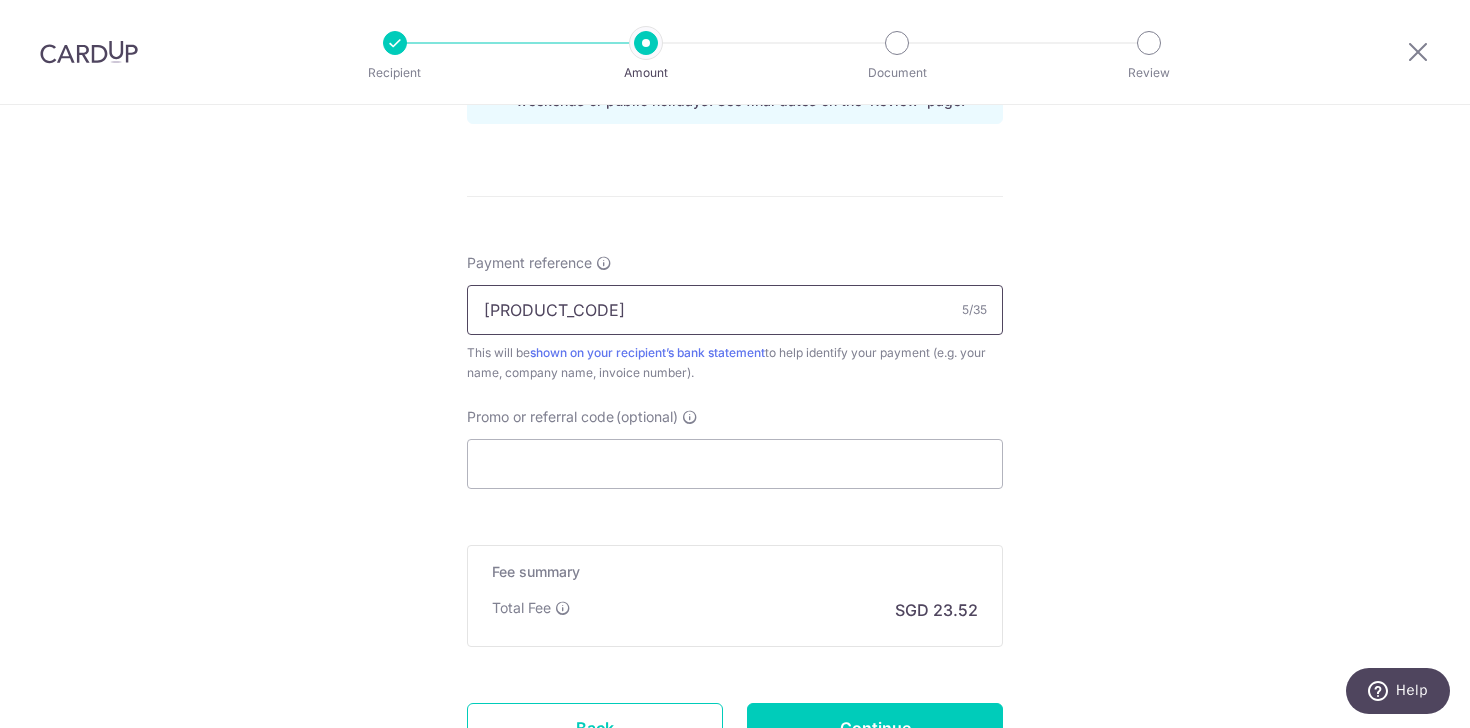 scroll, scrollTop: 1128, scrollLeft: 0, axis: vertical 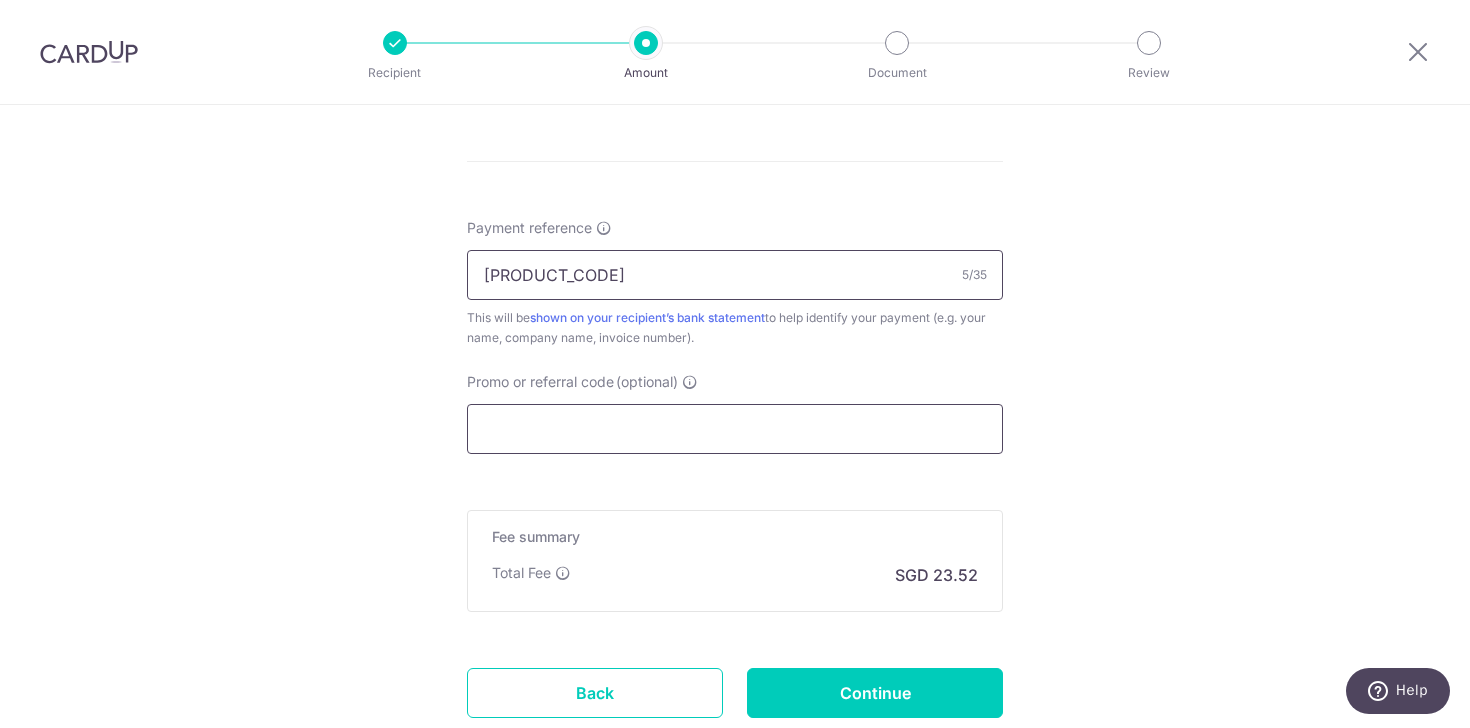 type on "L7301" 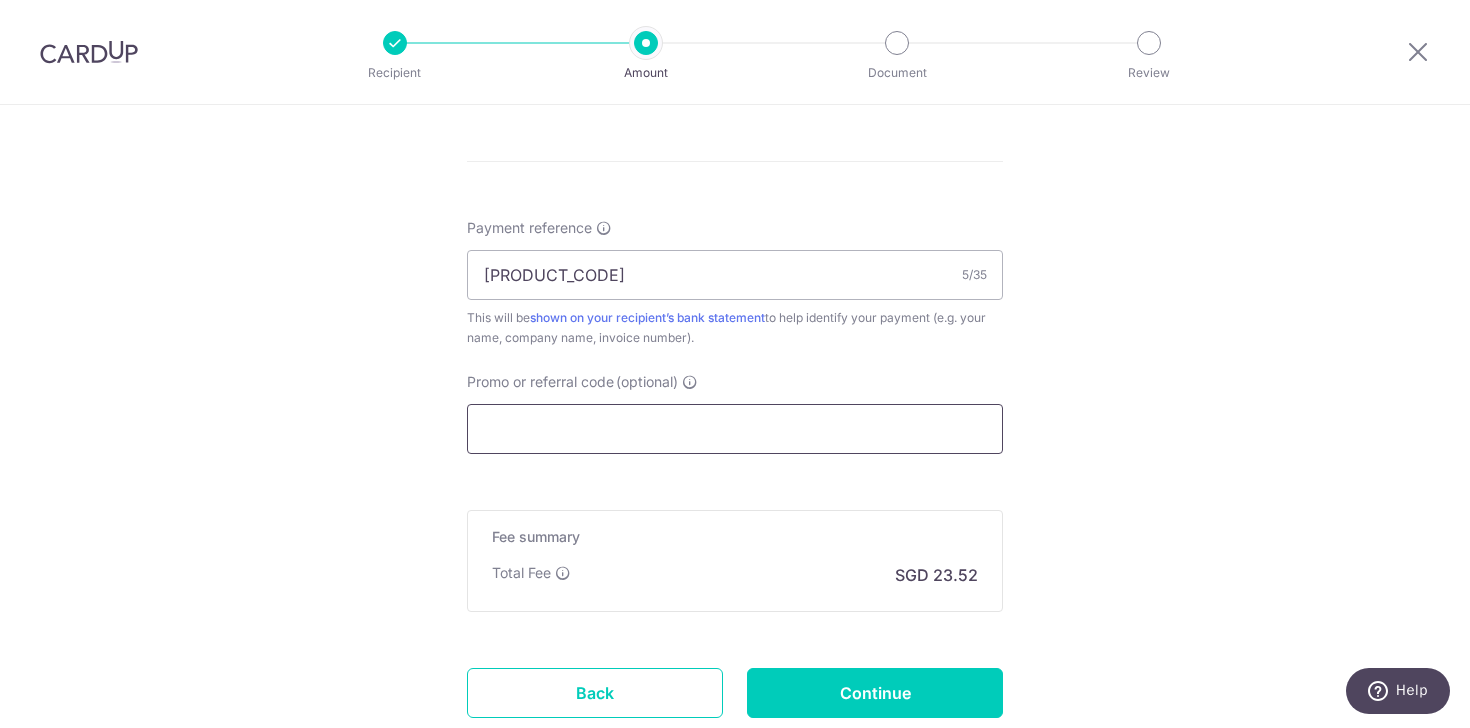 click on "Promo or referral code
(optional)" at bounding box center [735, 429] 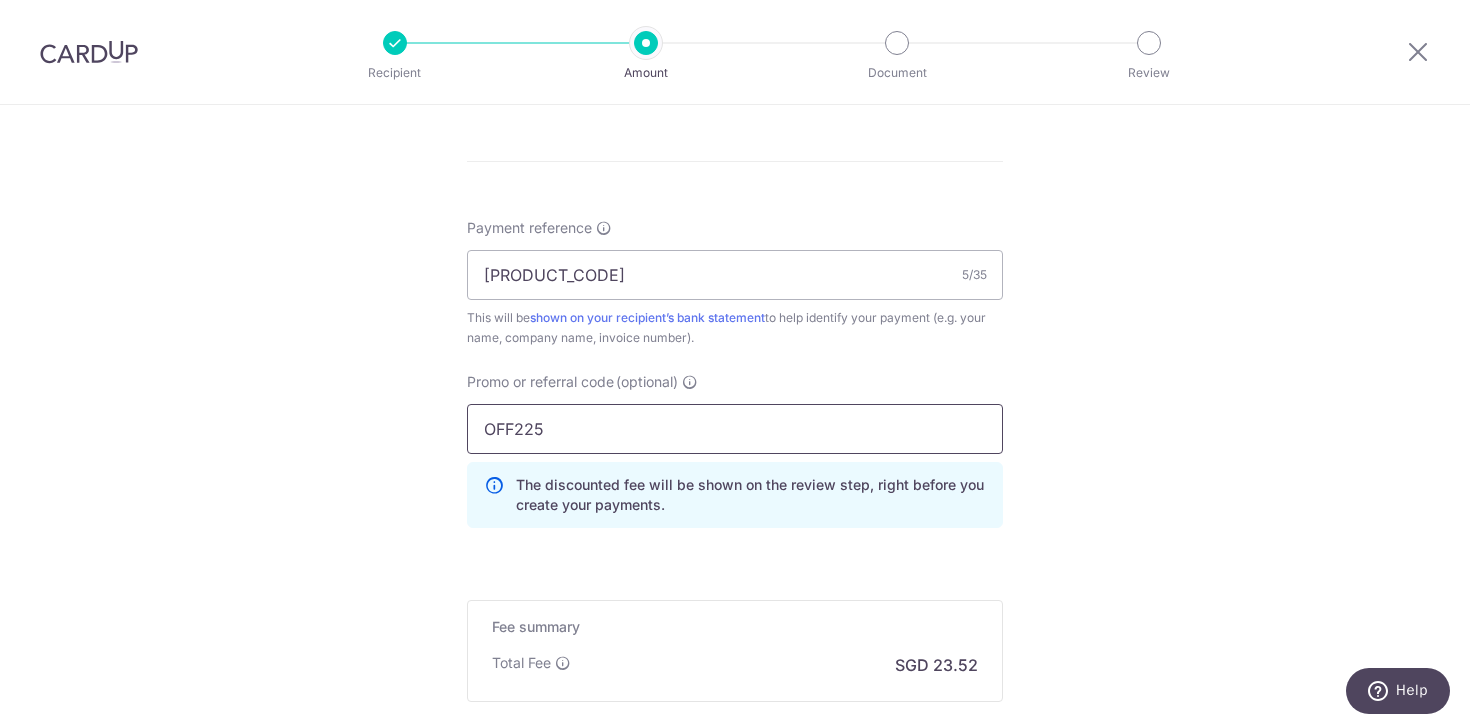 type on "OFF225" 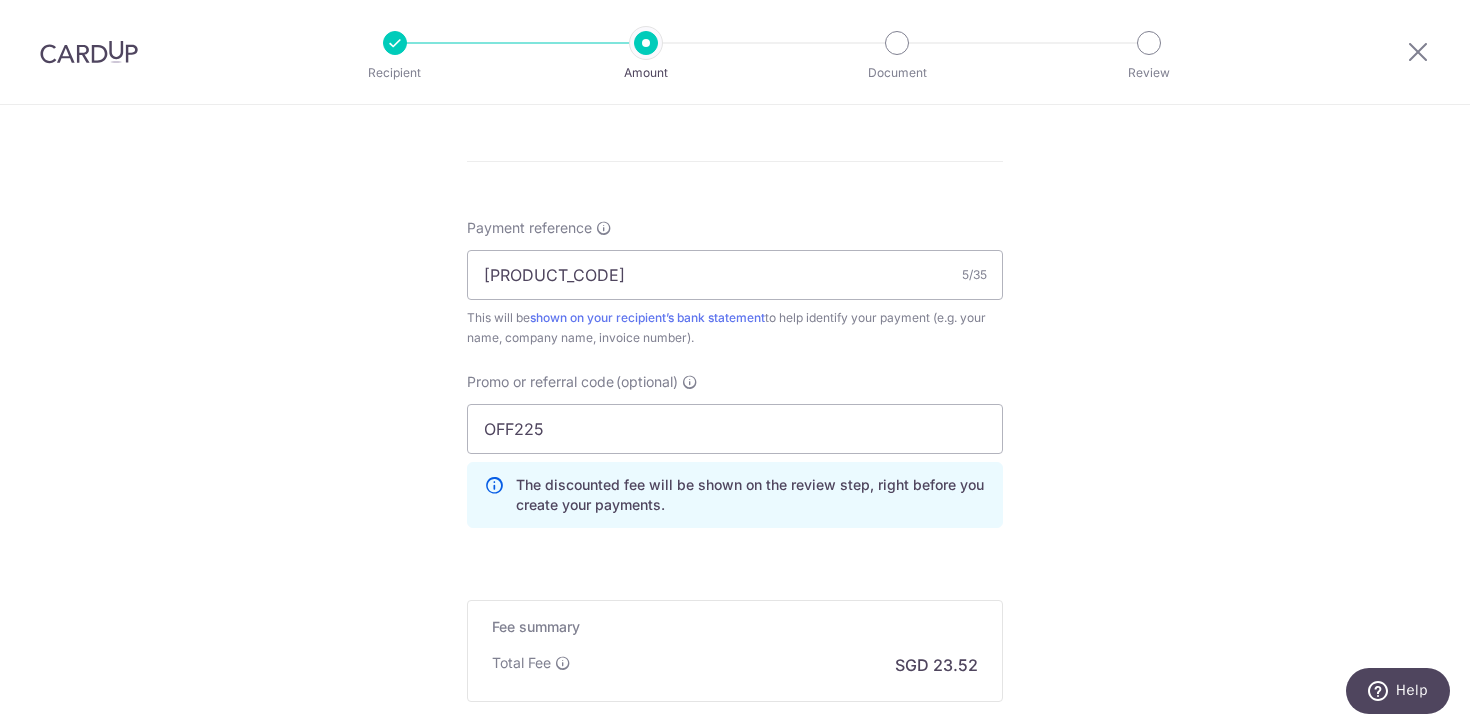 click on "Tell us more about your payment
Enter payment amount
SGD
904.72
904.72
Select Card
**** 6813
Add credit card
Your Cards
**** 6813
Secure 256-bit SSL
Text
New card details
Card
Secure 256-bit SSL" at bounding box center [735, -33] 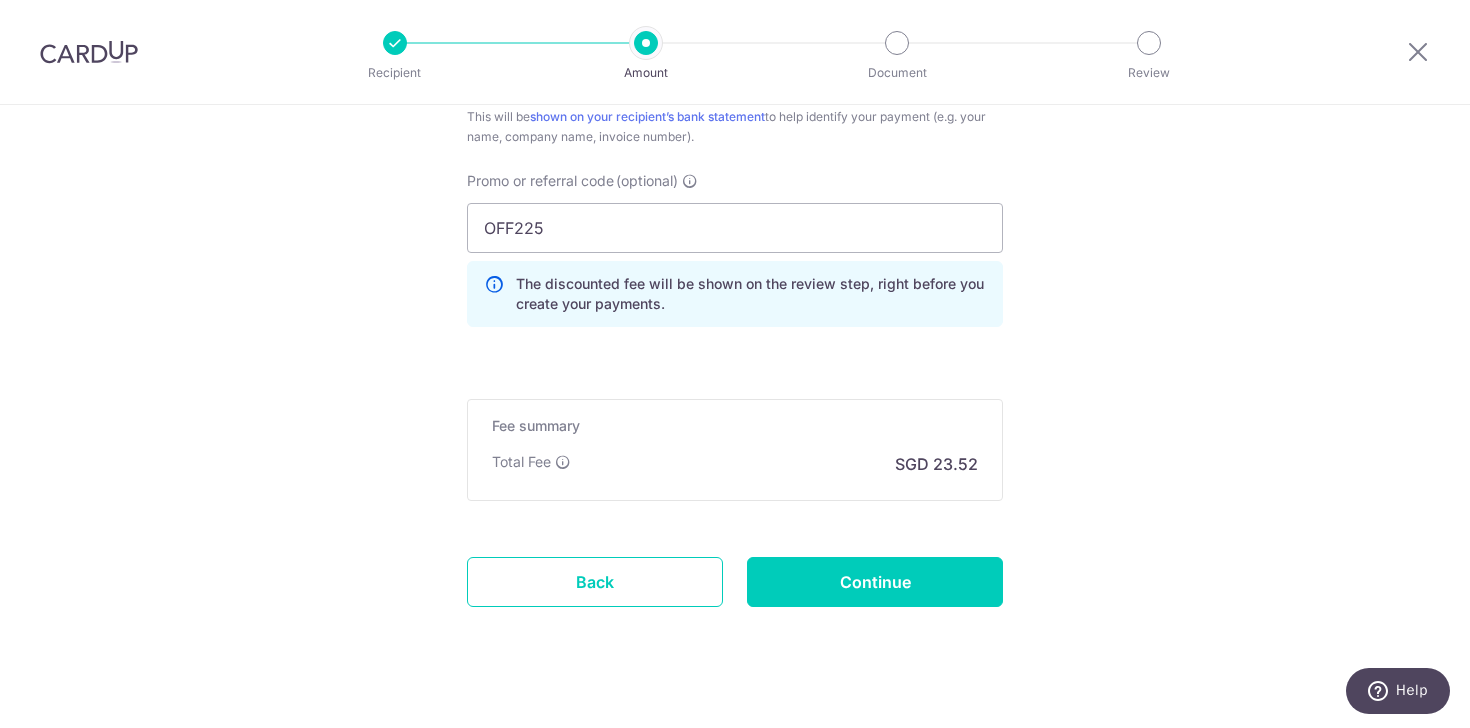 scroll, scrollTop: 1333, scrollLeft: 0, axis: vertical 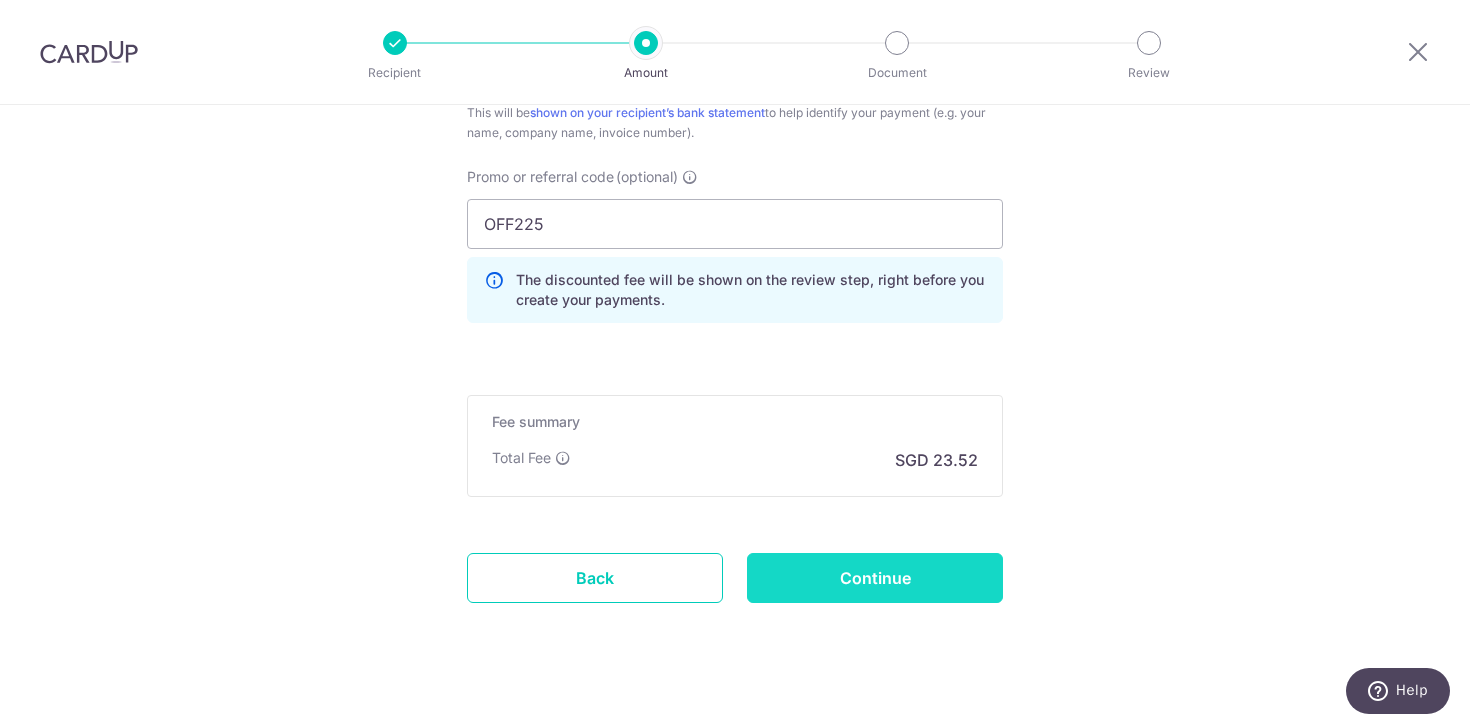 click on "Continue" at bounding box center [875, 578] 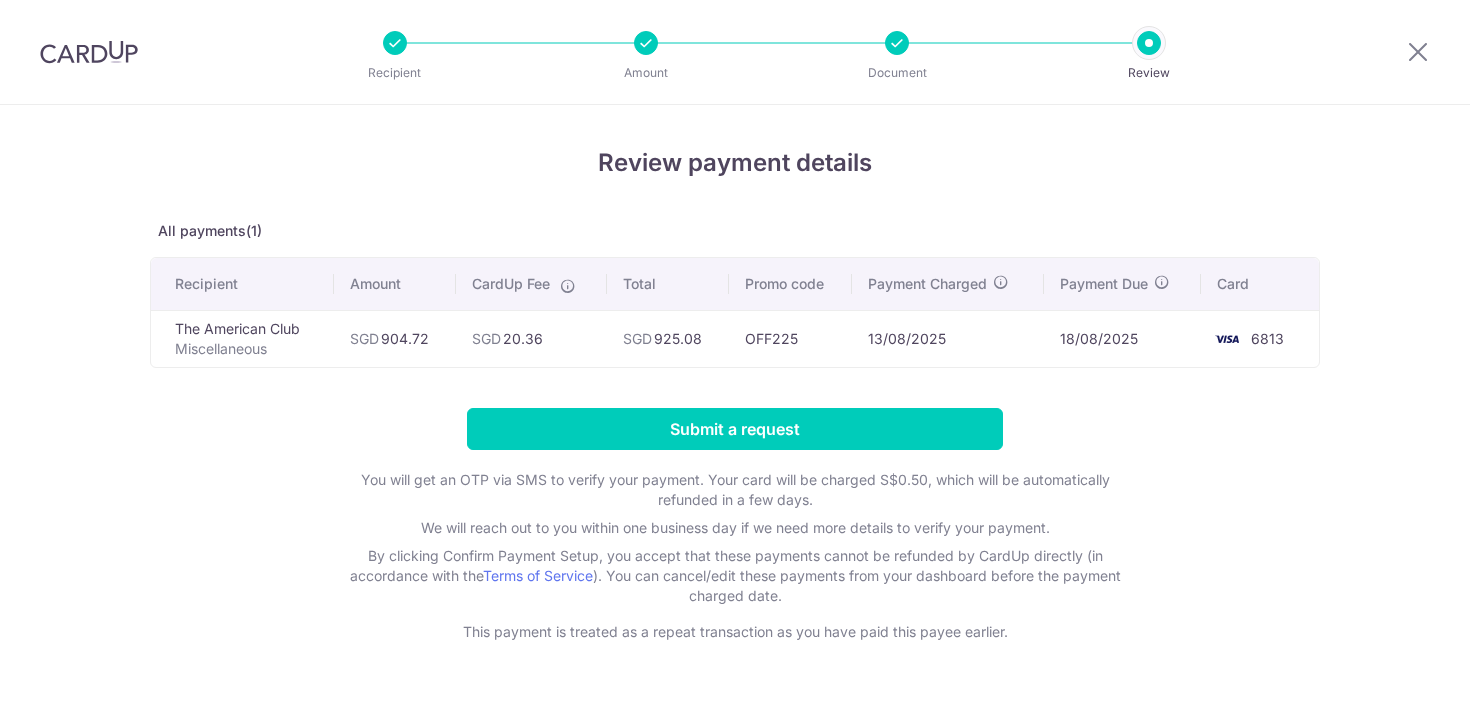 scroll, scrollTop: 0, scrollLeft: 0, axis: both 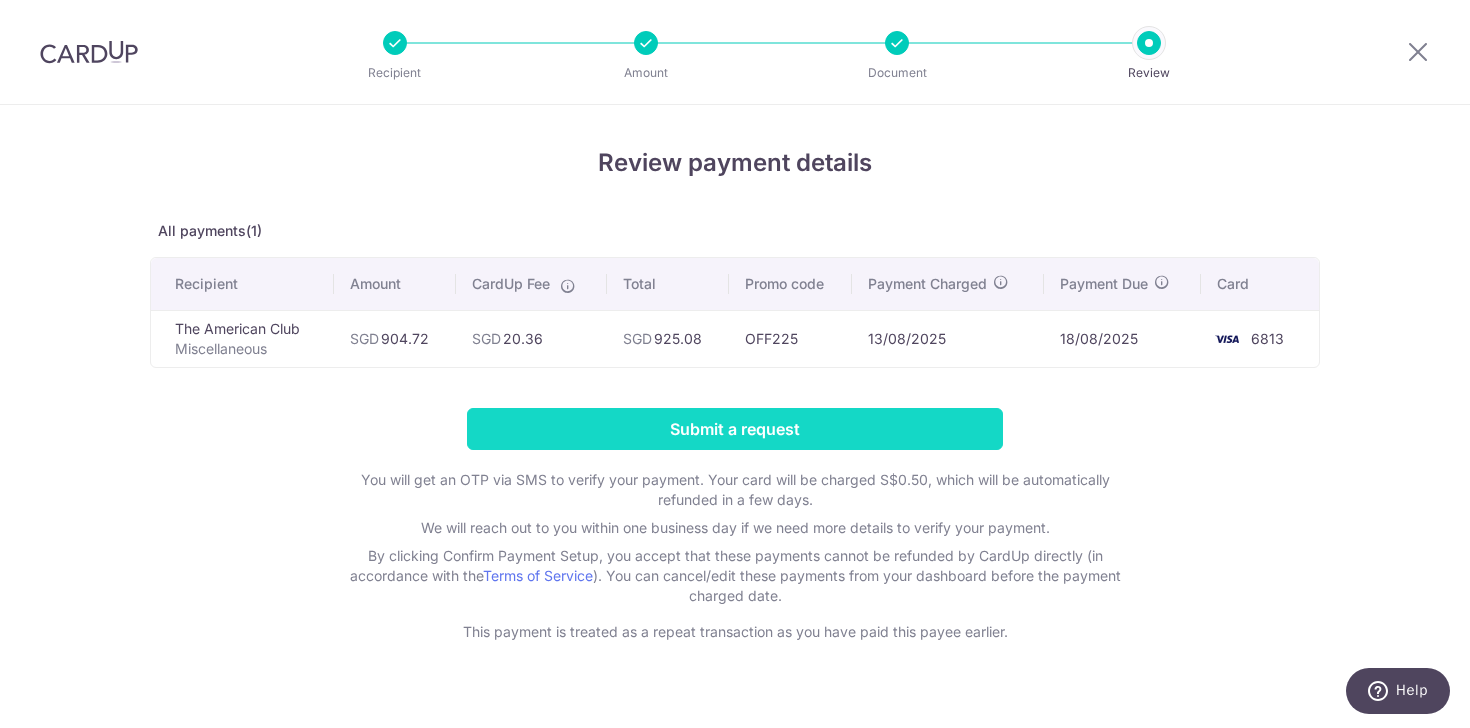 click on "Submit a request" at bounding box center (735, 429) 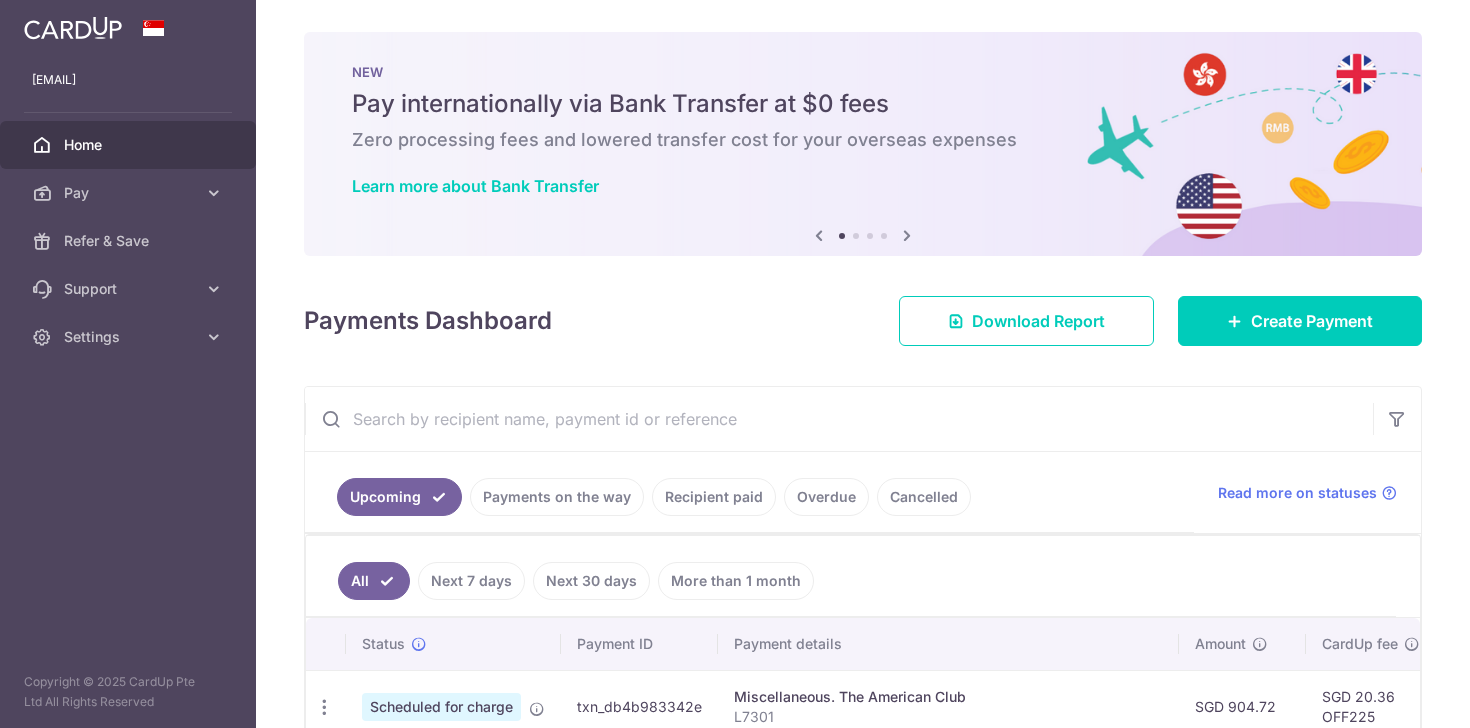 scroll, scrollTop: 0, scrollLeft: 0, axis: both 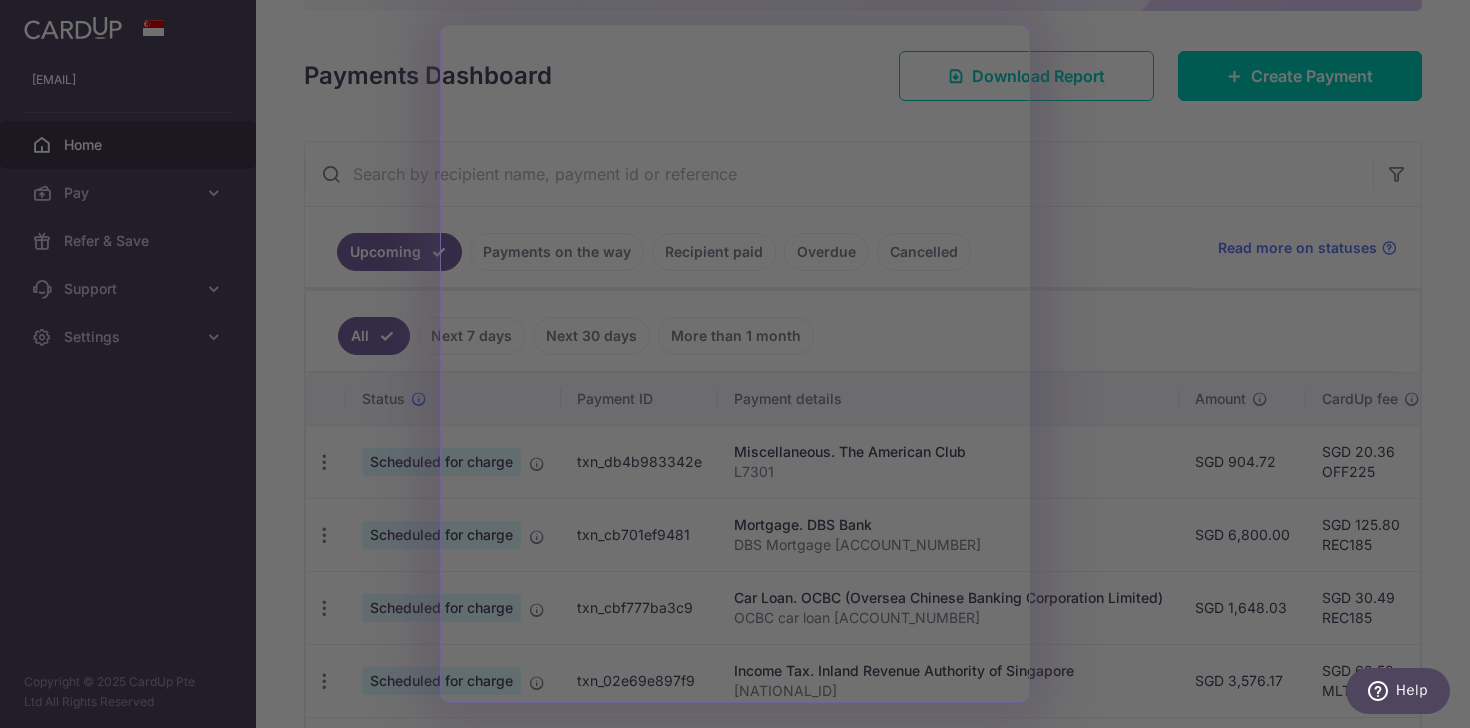 click at bounding box center [742, 367] 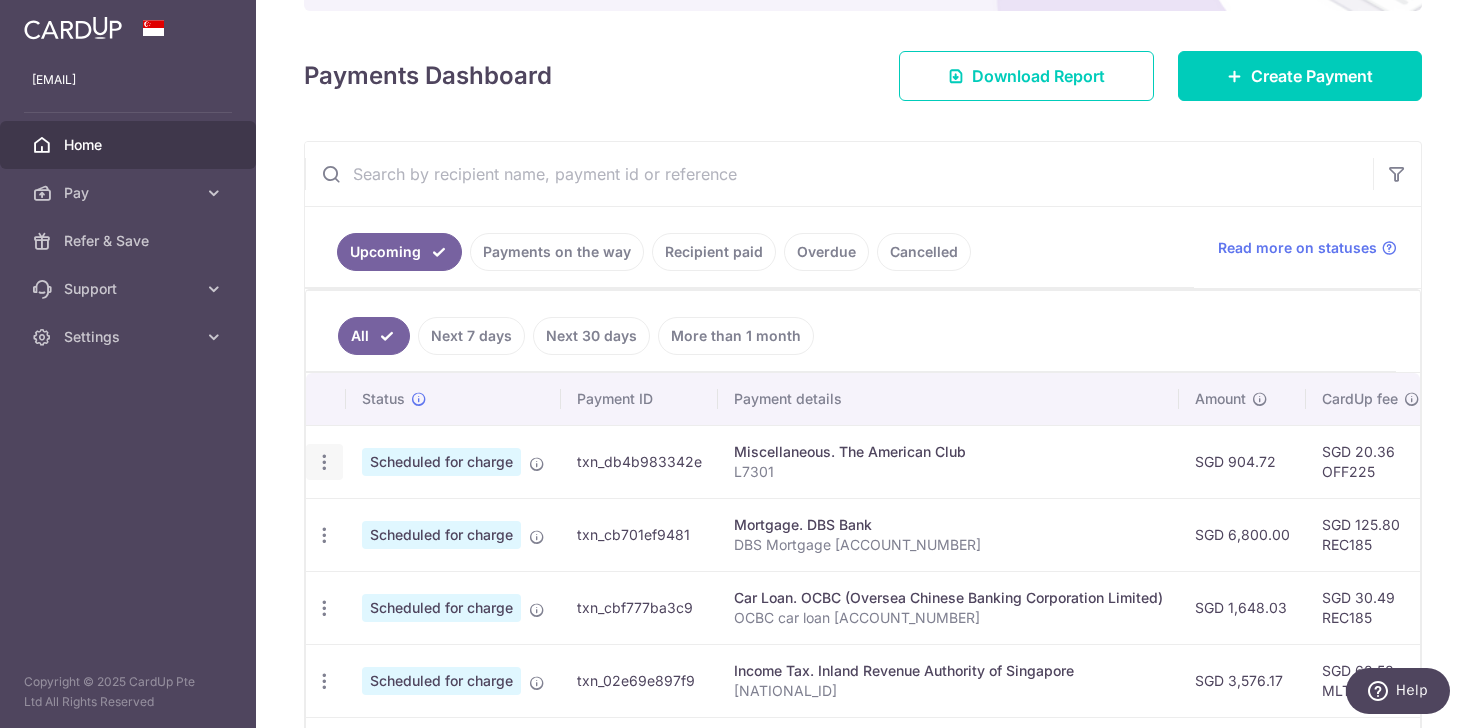click on "Update payment
Cancel payment" at bounding box center [324, 462] 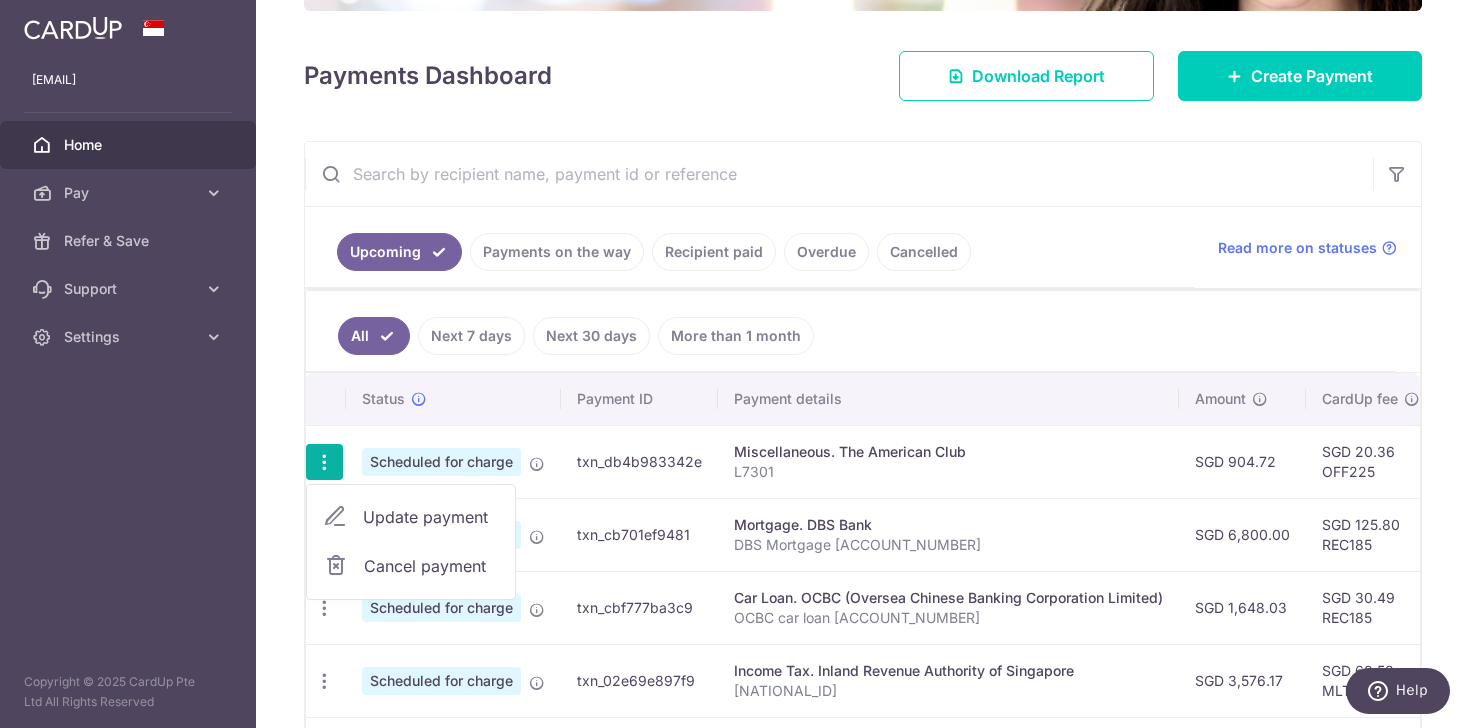 click on "Update payment" at bounding box center (431, 517) 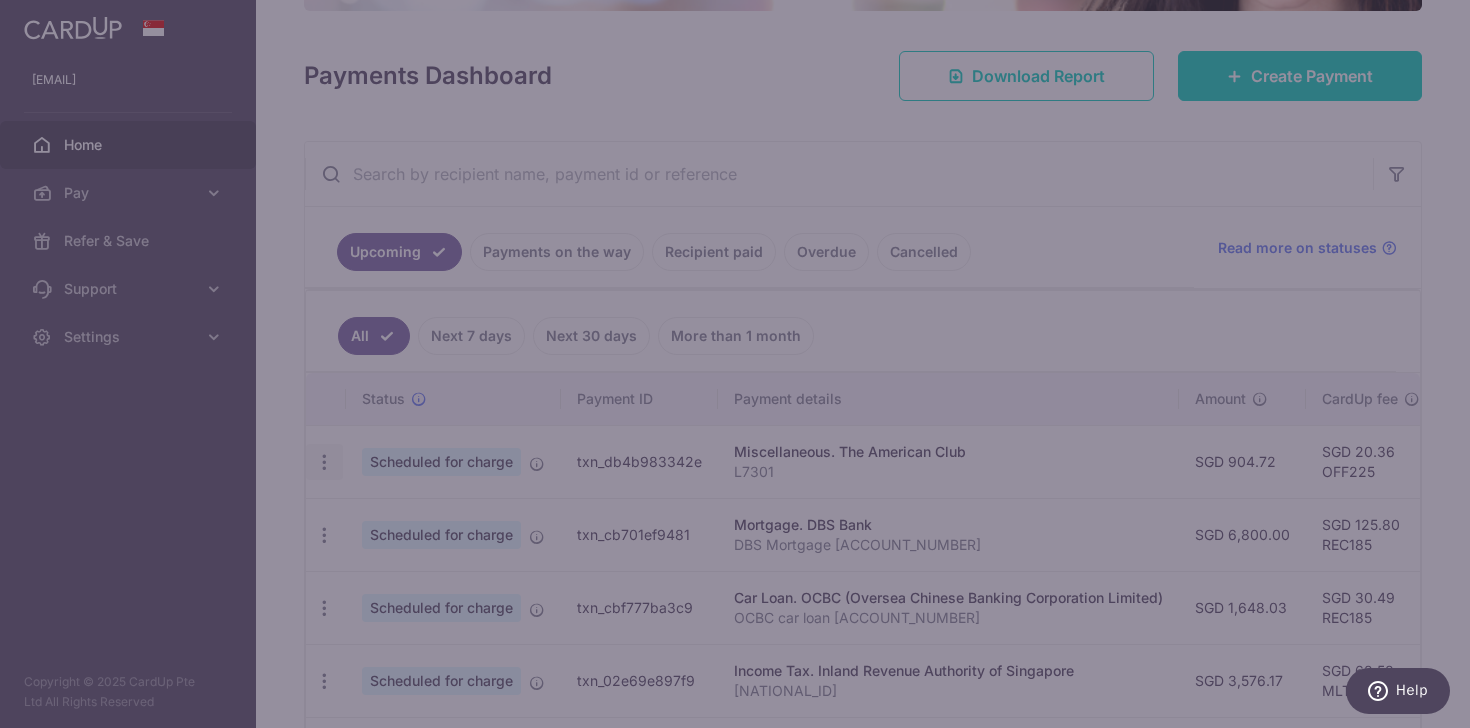 type on "OFF225" 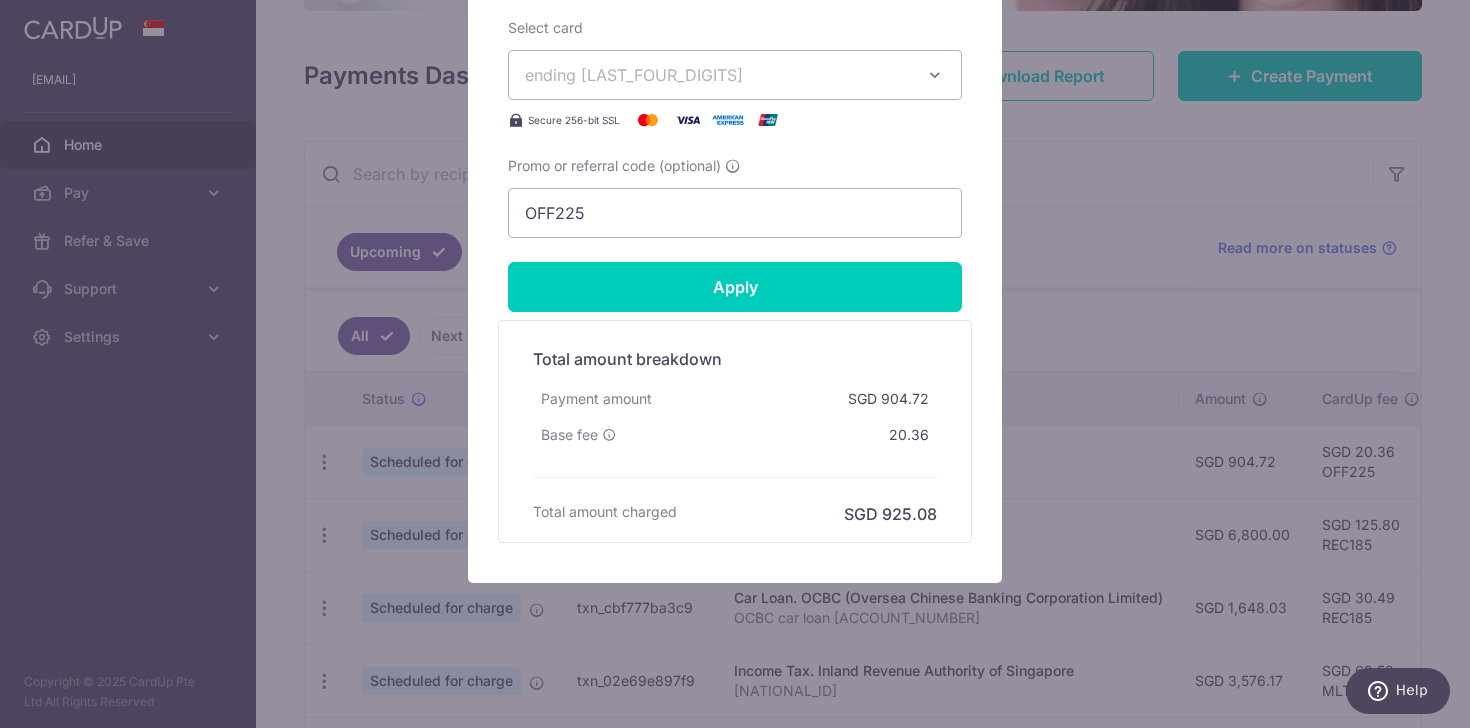 scroll, scrollTop: 893, scrollLeft: 0, axis: vertical 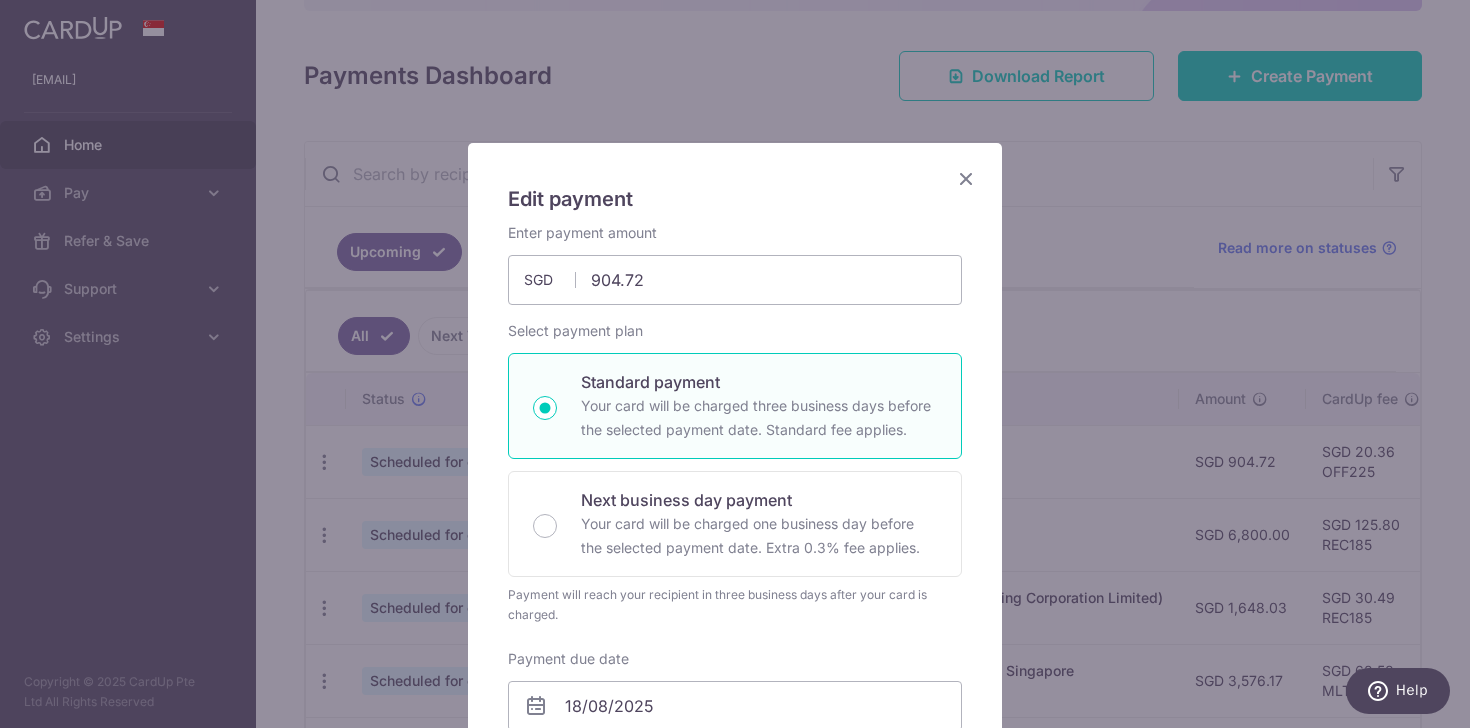 click at bounding box center (966, 178) 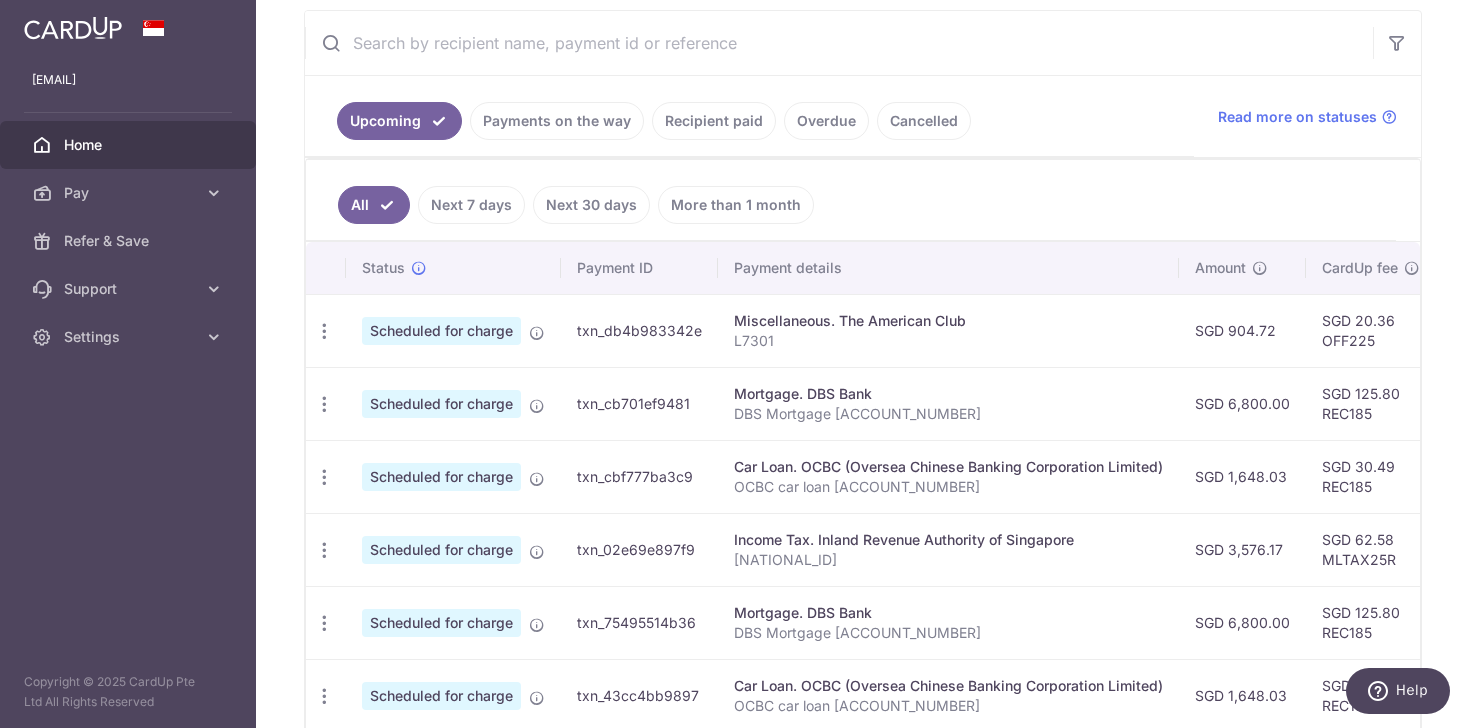 scroll, scrollTop: 423, scrollLeft: 0, axis: vertical 